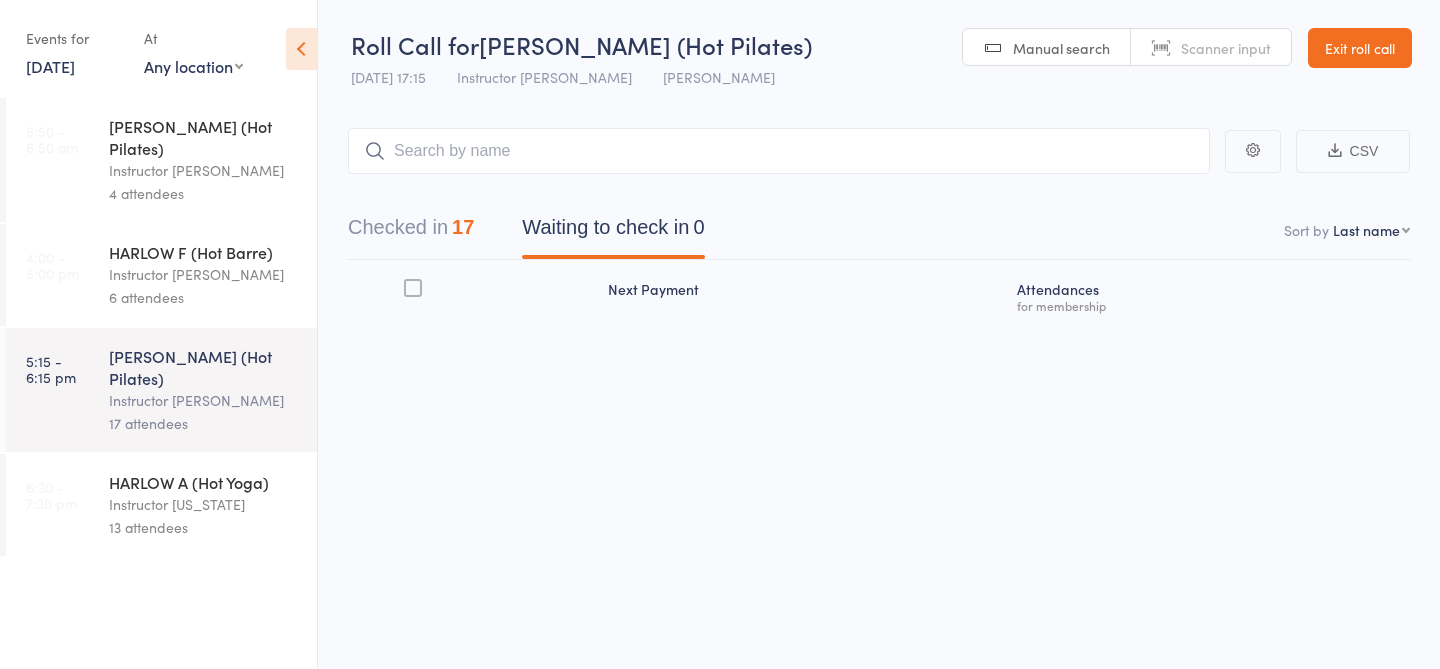 scroll, scrollTop: 0, scrollLeft: 0, axis: both 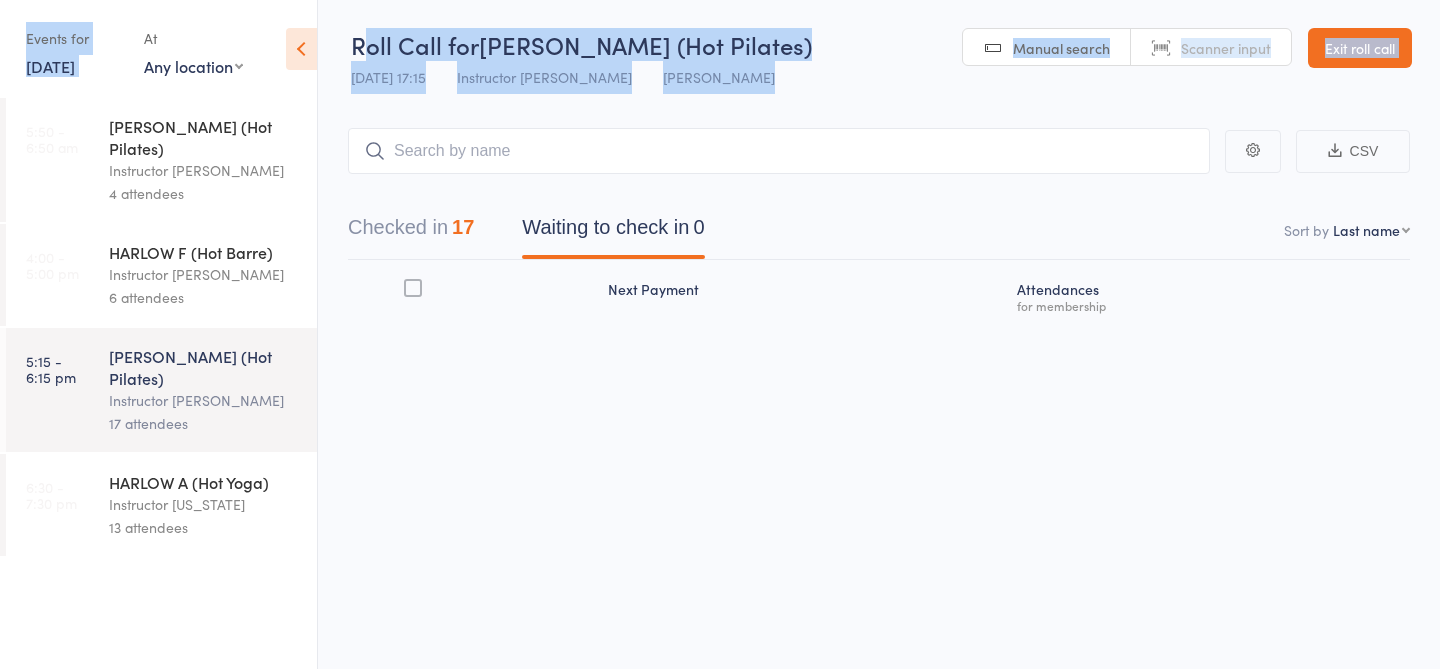 drag, startPoint x: 362, startPoint y: 36, endPoint x: 135, endPoint y: 1, distance: 229.68239 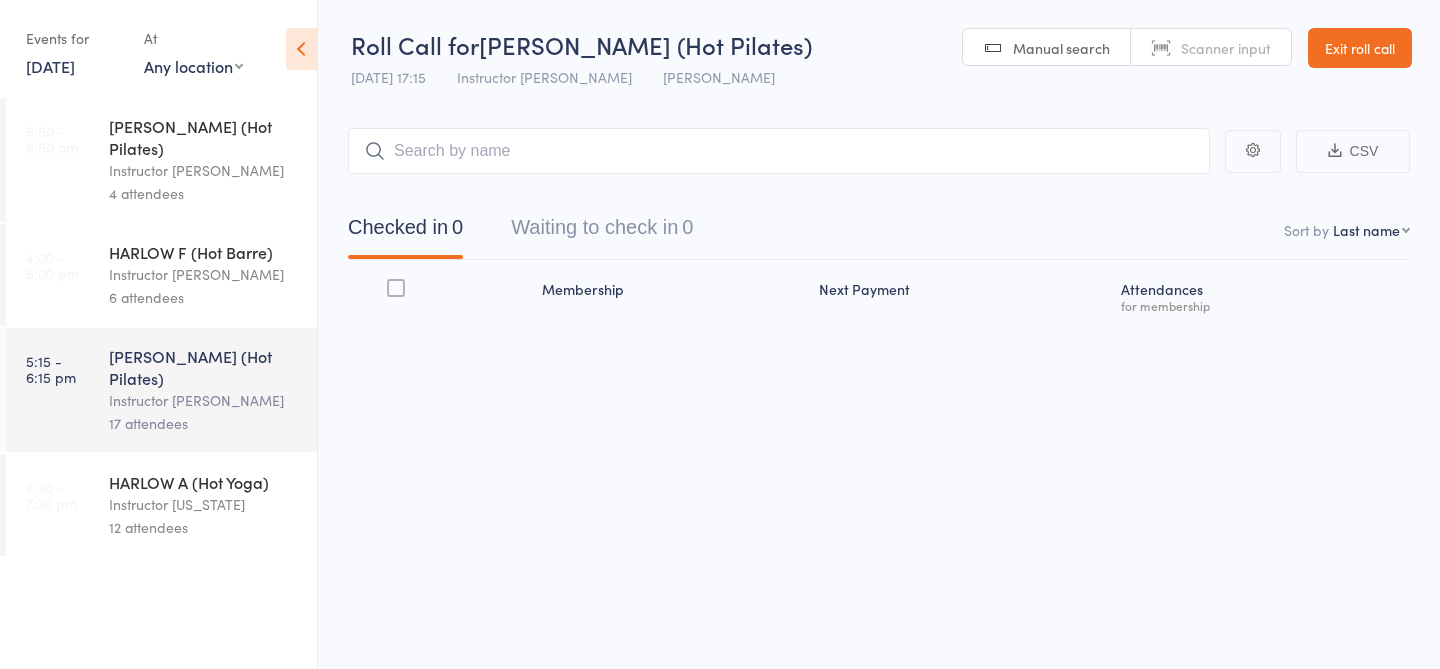 scroll, scrollTop: 0, scrollLeft: 0, axis: both 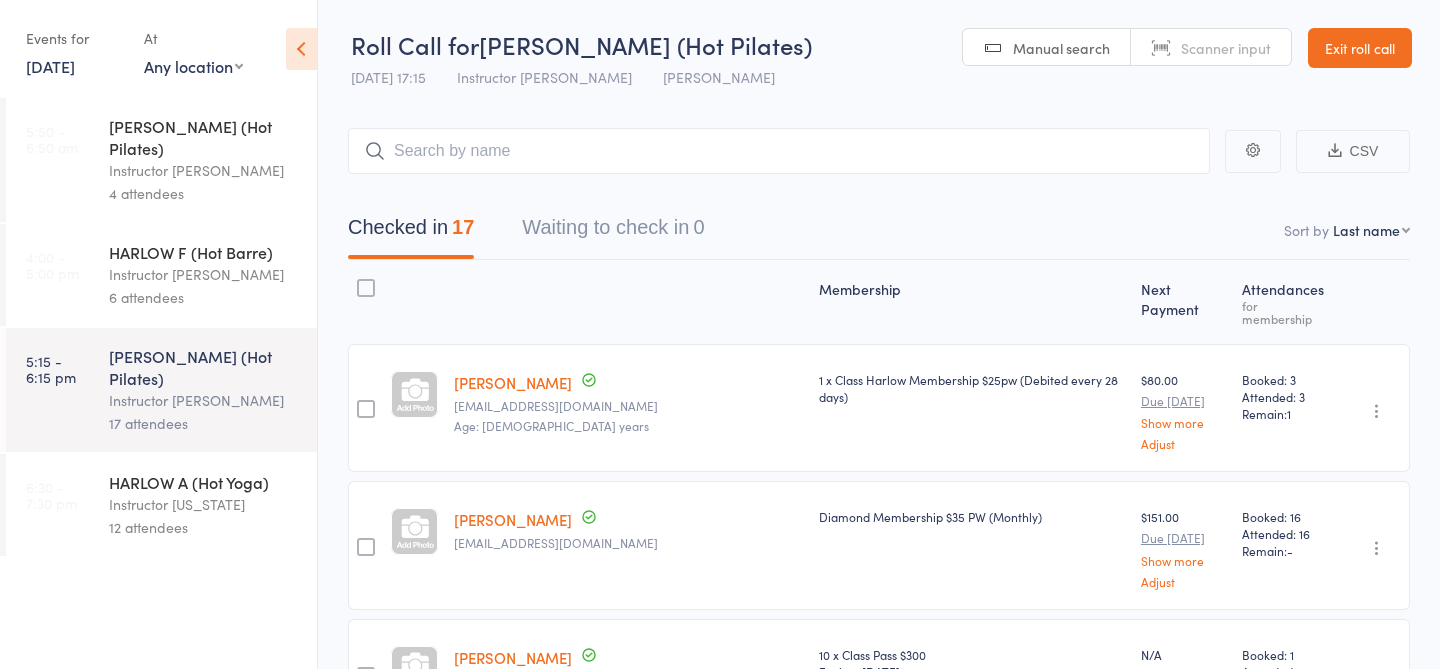 click on "Instructor [US_STATE]" at bounding box center (204, 504) 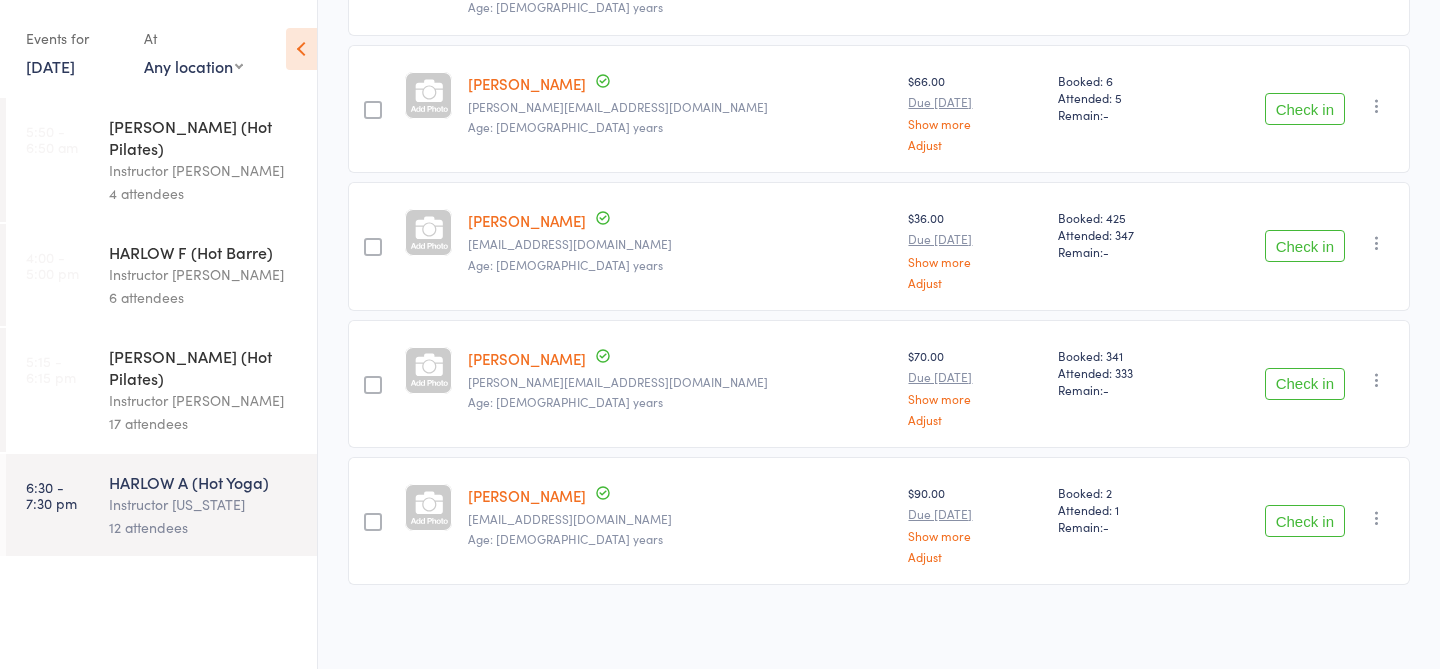 scroll, scrollTop: 0, scrollLeft: 0, axis: both 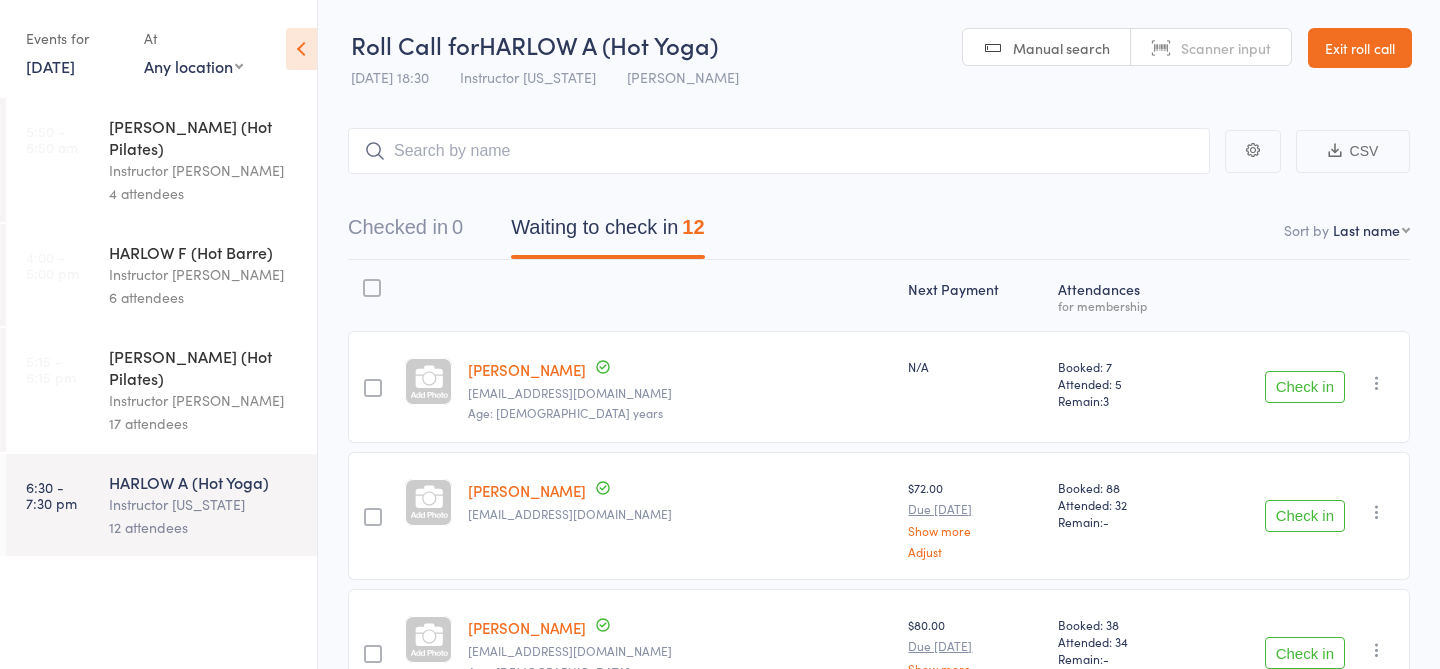 click on "[DATE]" at bounding box center [50, 66] 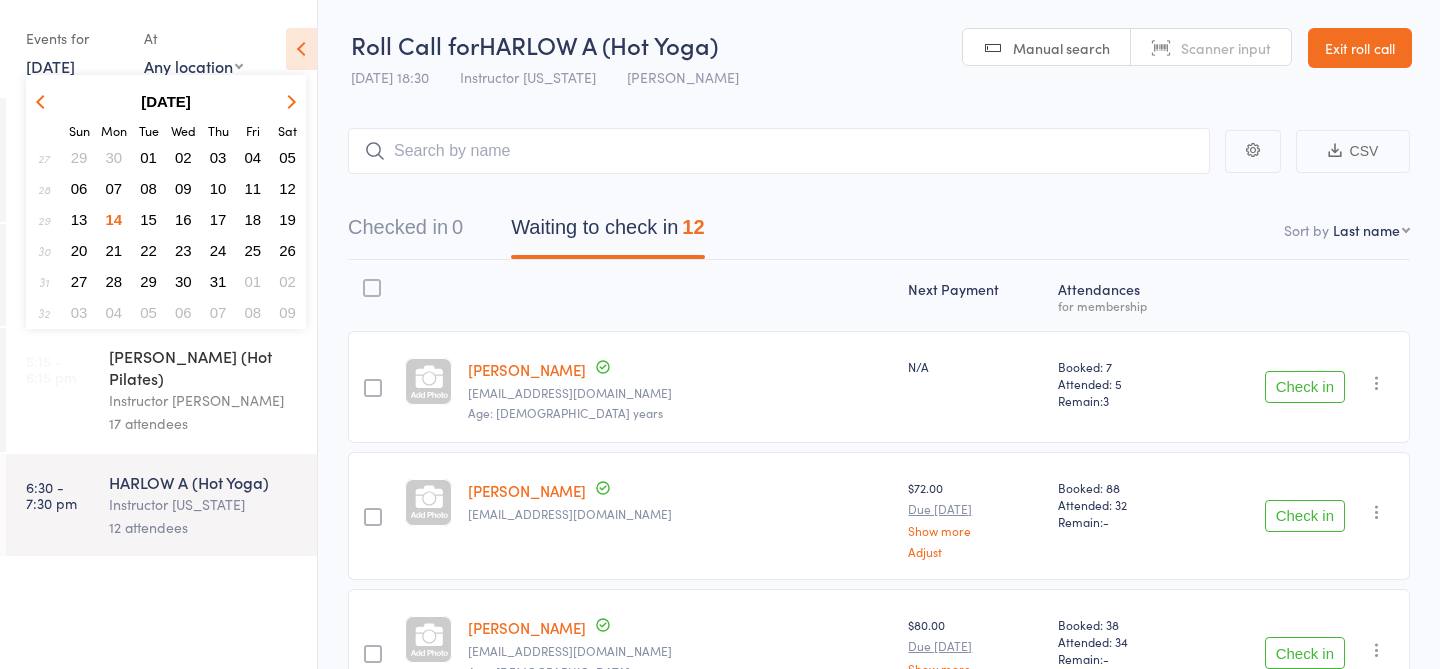 click on "07" at bounding box center [114, 188] 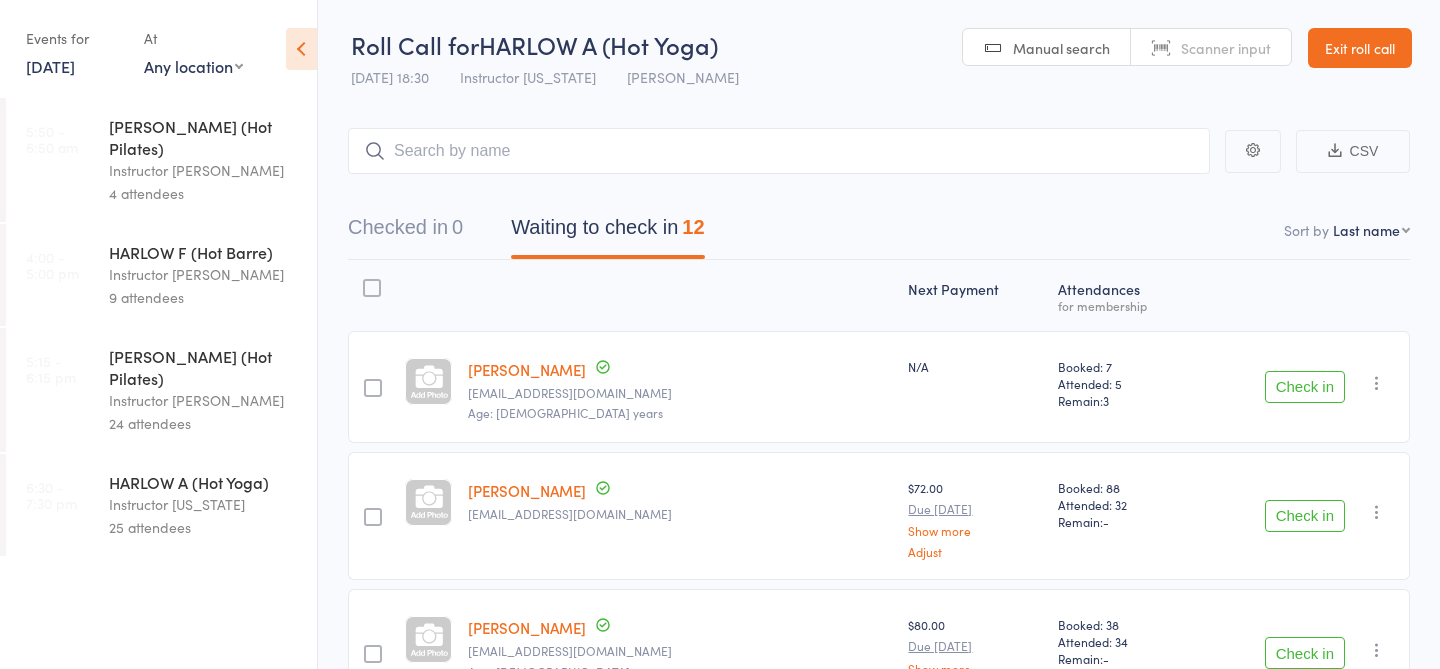 click on "7 Jul, 2025" at bounding box center [50, 66] 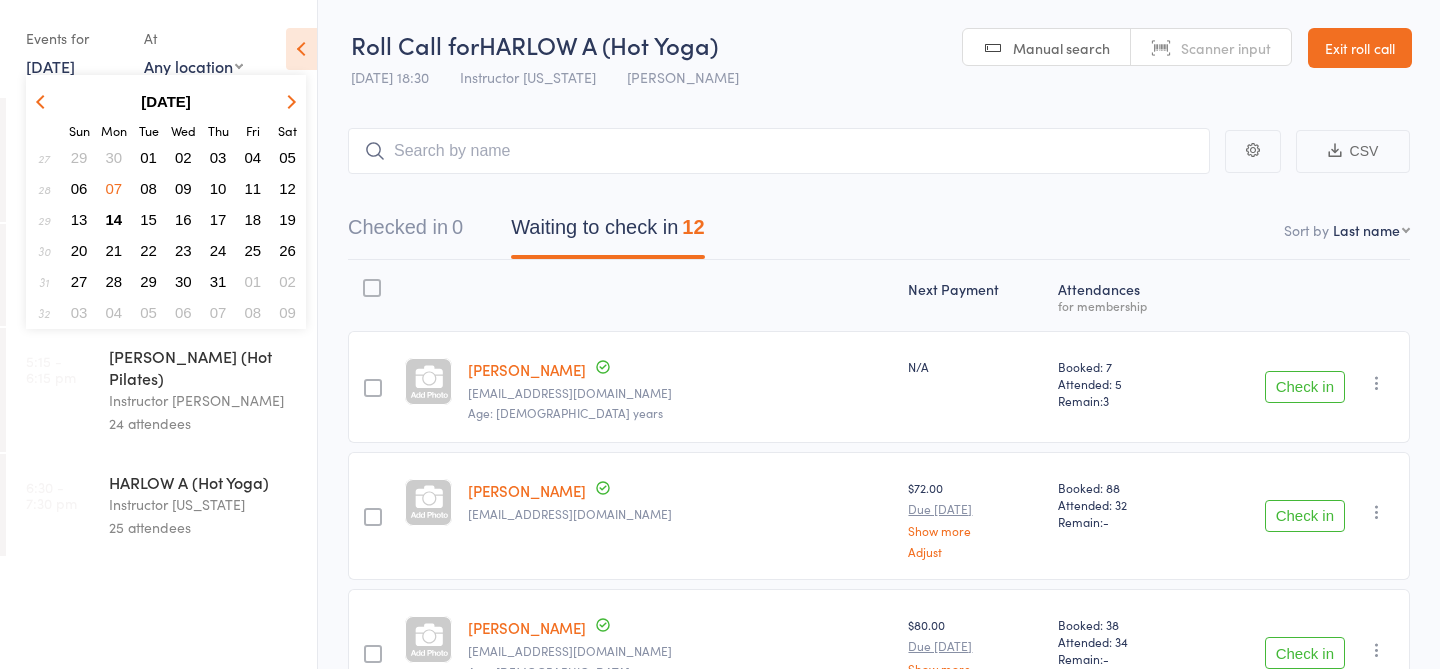 click on "30" at bounding box center (114, 157) 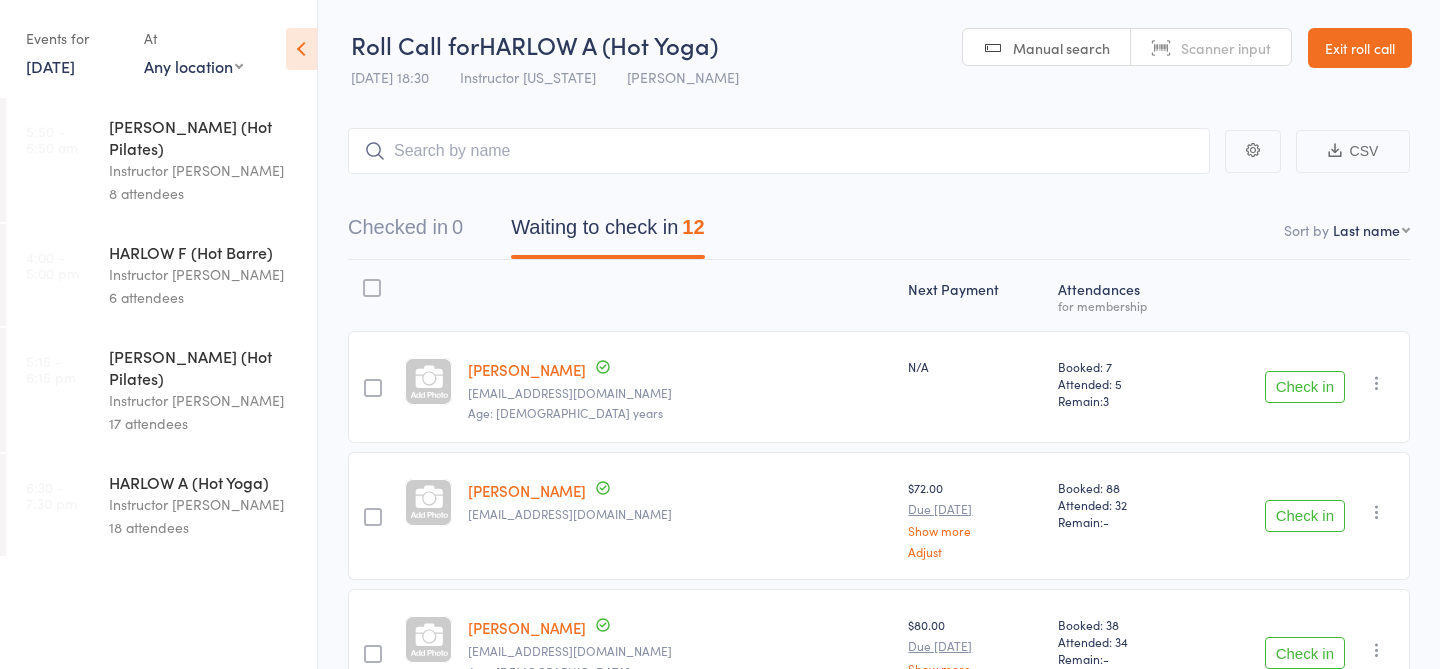 click on "30 Jun, 2025" at bounding box center (50, 66) 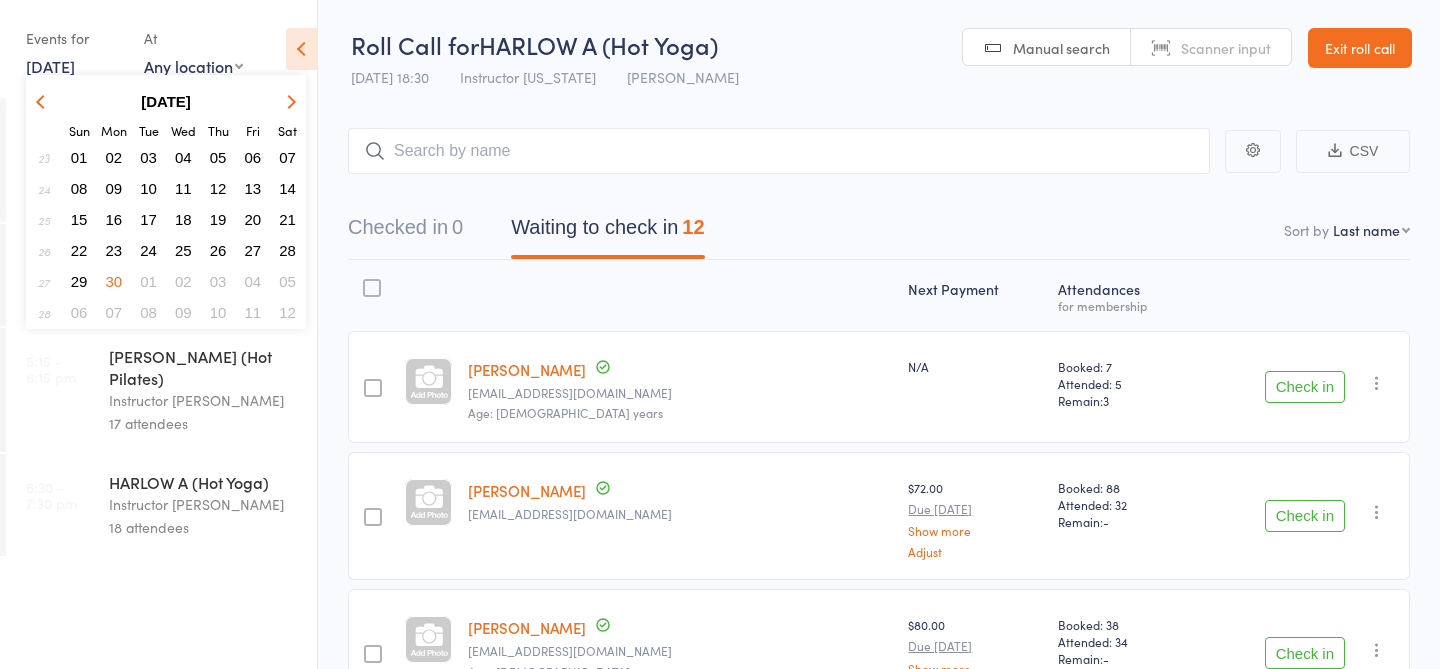 click at bounding box center [44, 101] 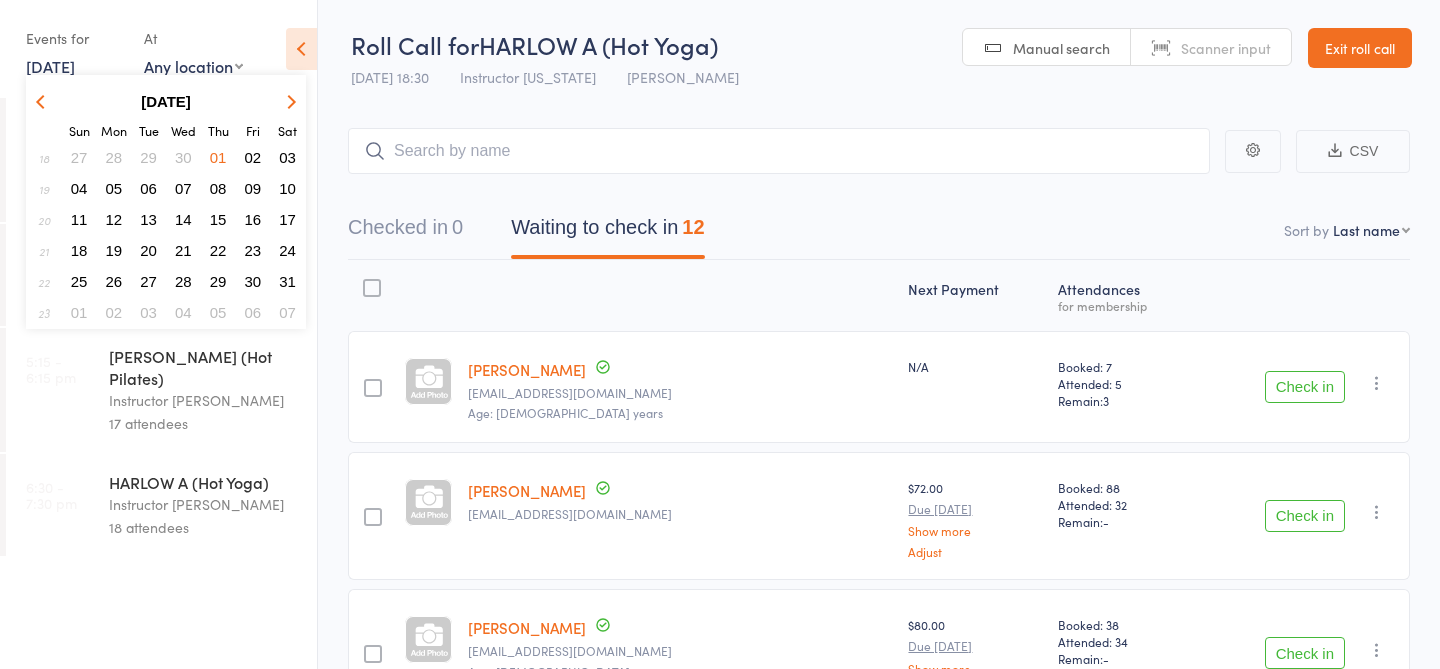 click on "26" at bounding box center [114, 281] 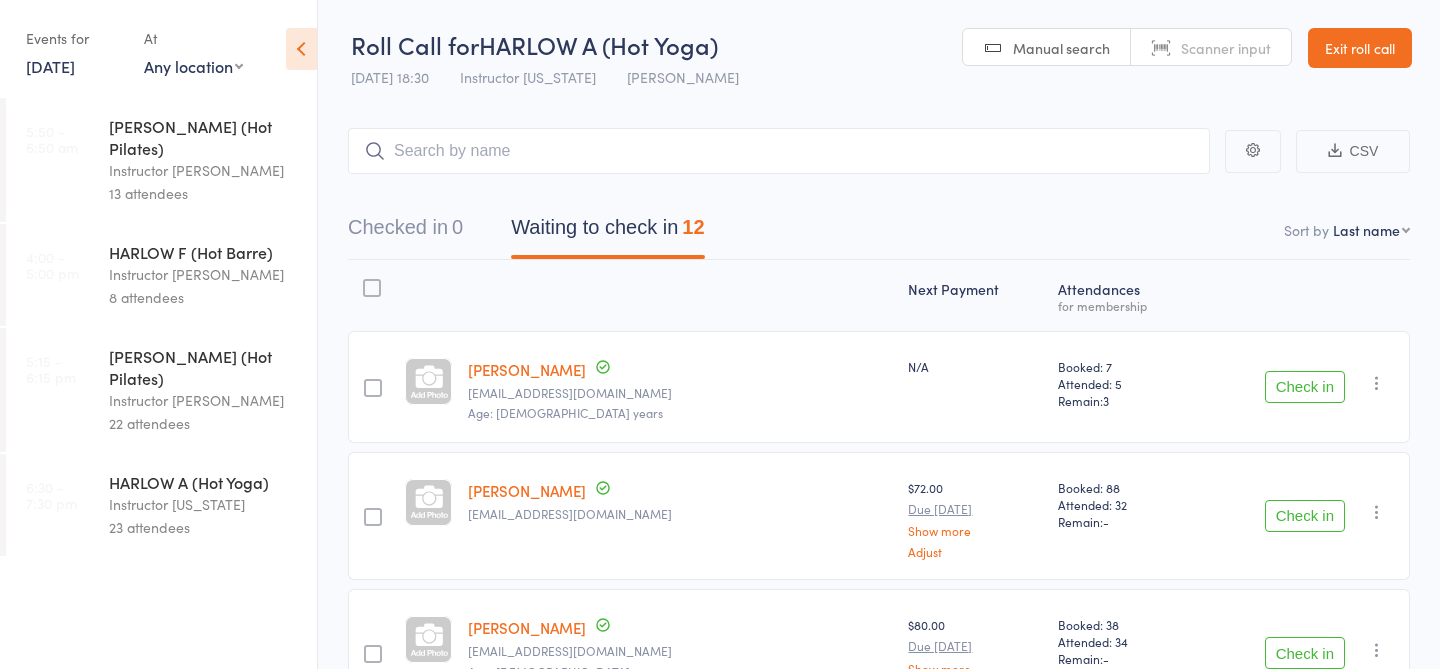 click on "26 May, 2025" at bounding box center (50, 66) 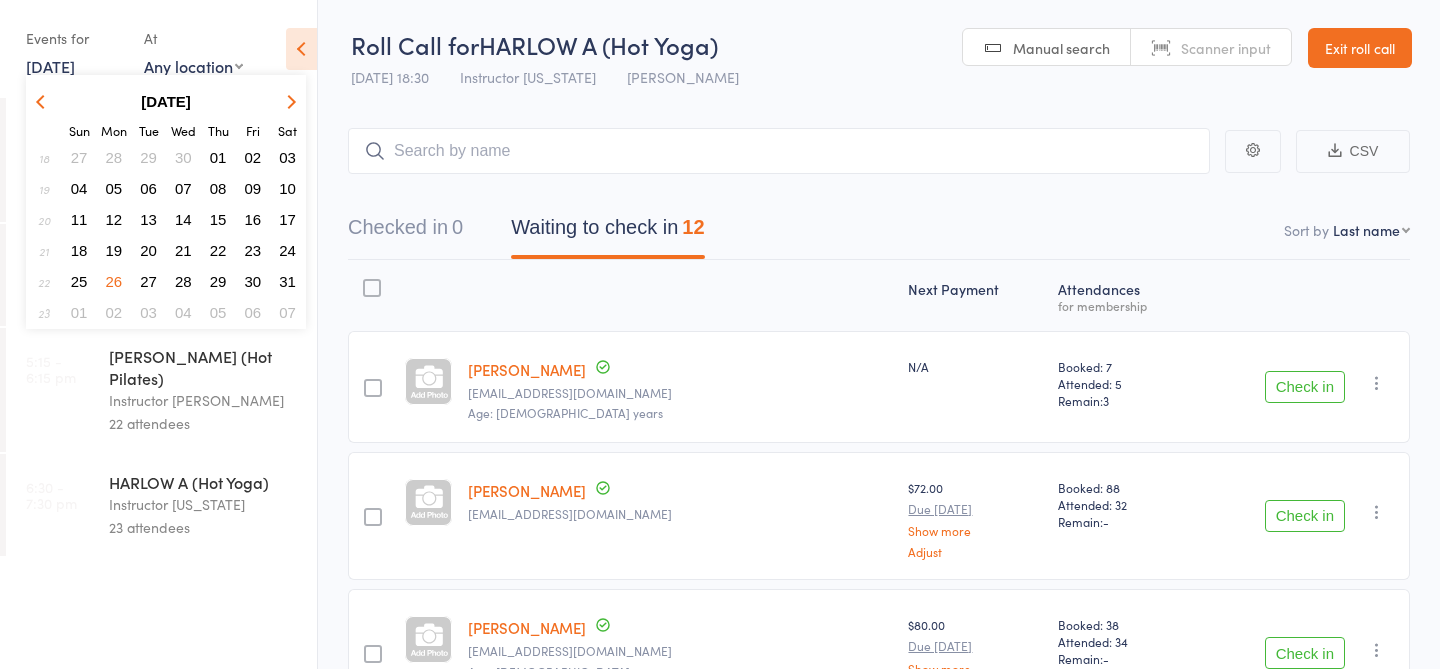 click on "19" at bounding box center [114, 250] 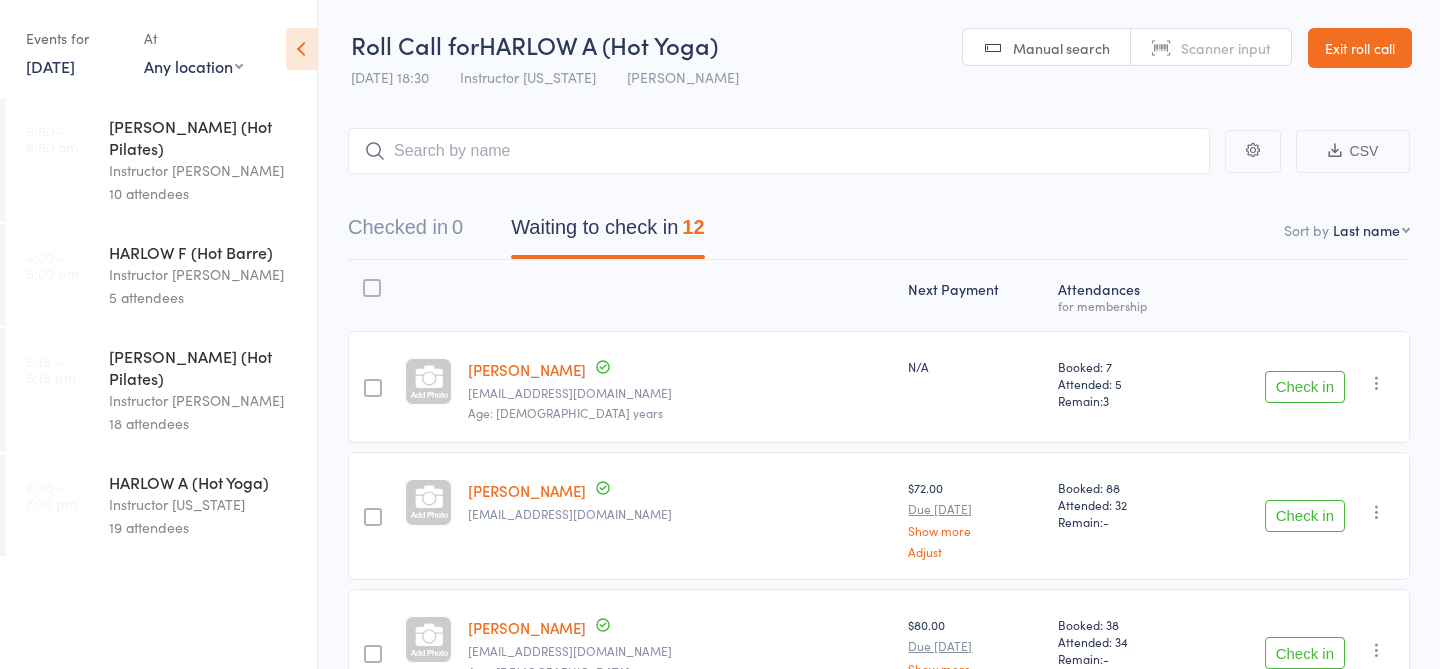 click on "19 May, 2025" at bounding box center [50, 66] 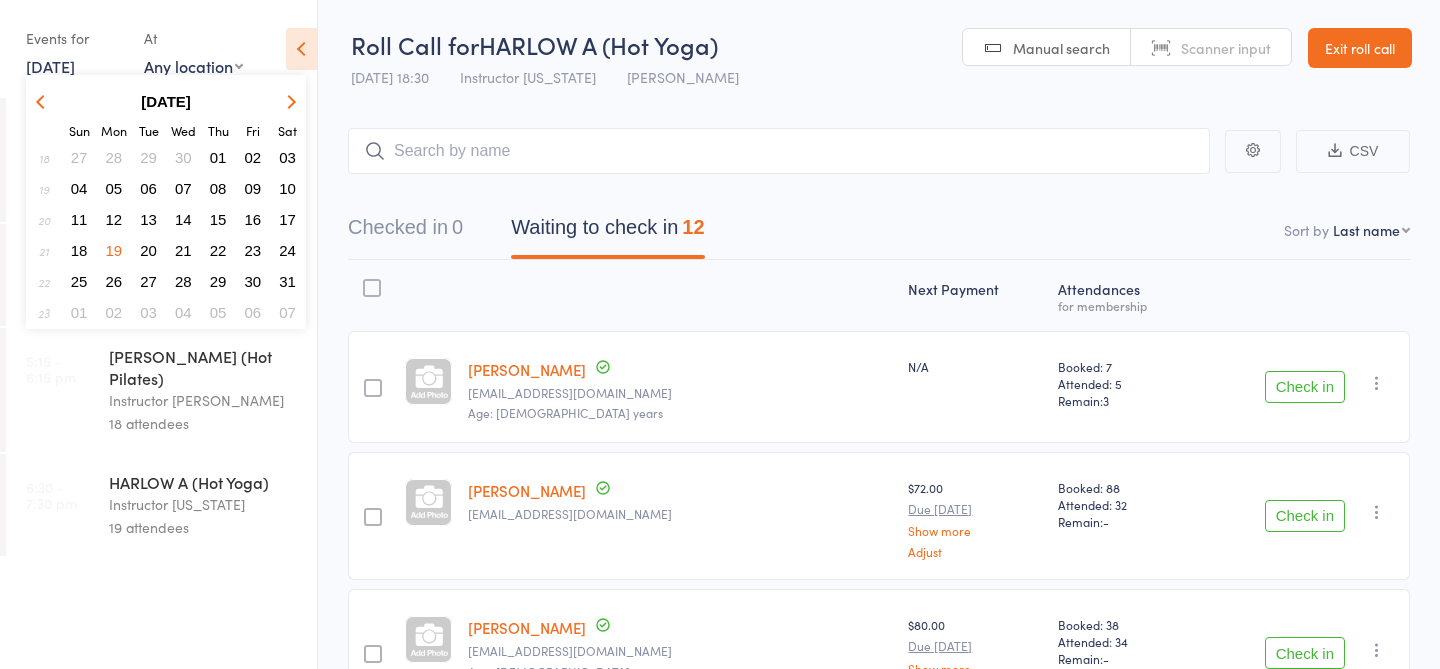 click on "12" at bounding box center (114, 219) 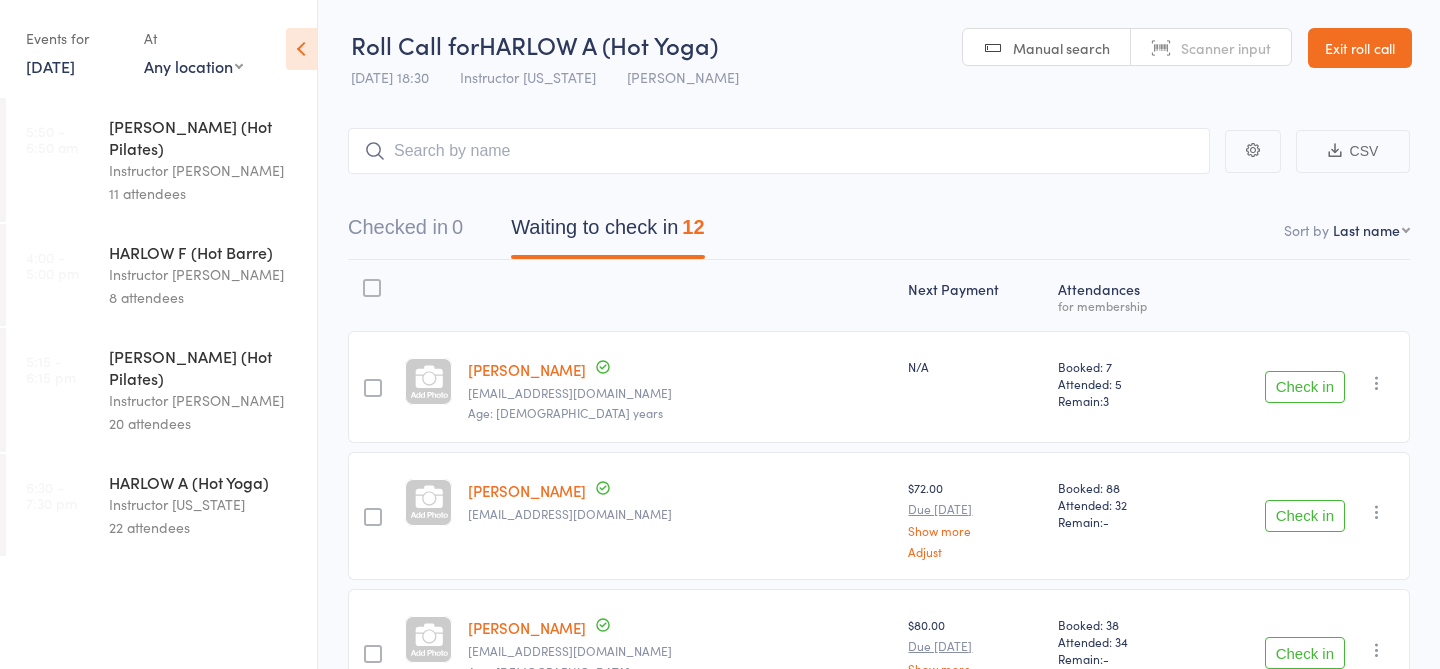 click on "12 May, 2025" at bounding box center (50, 66) 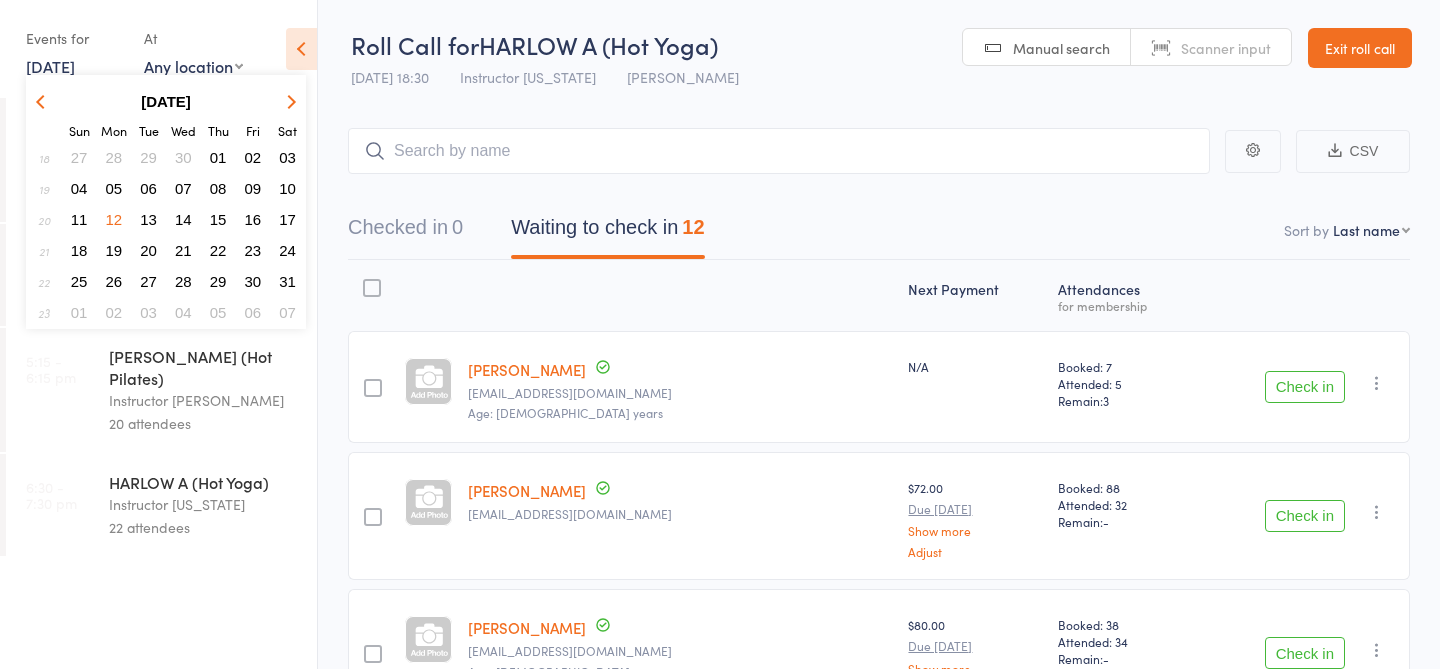 click at bounding box center (289, 101) 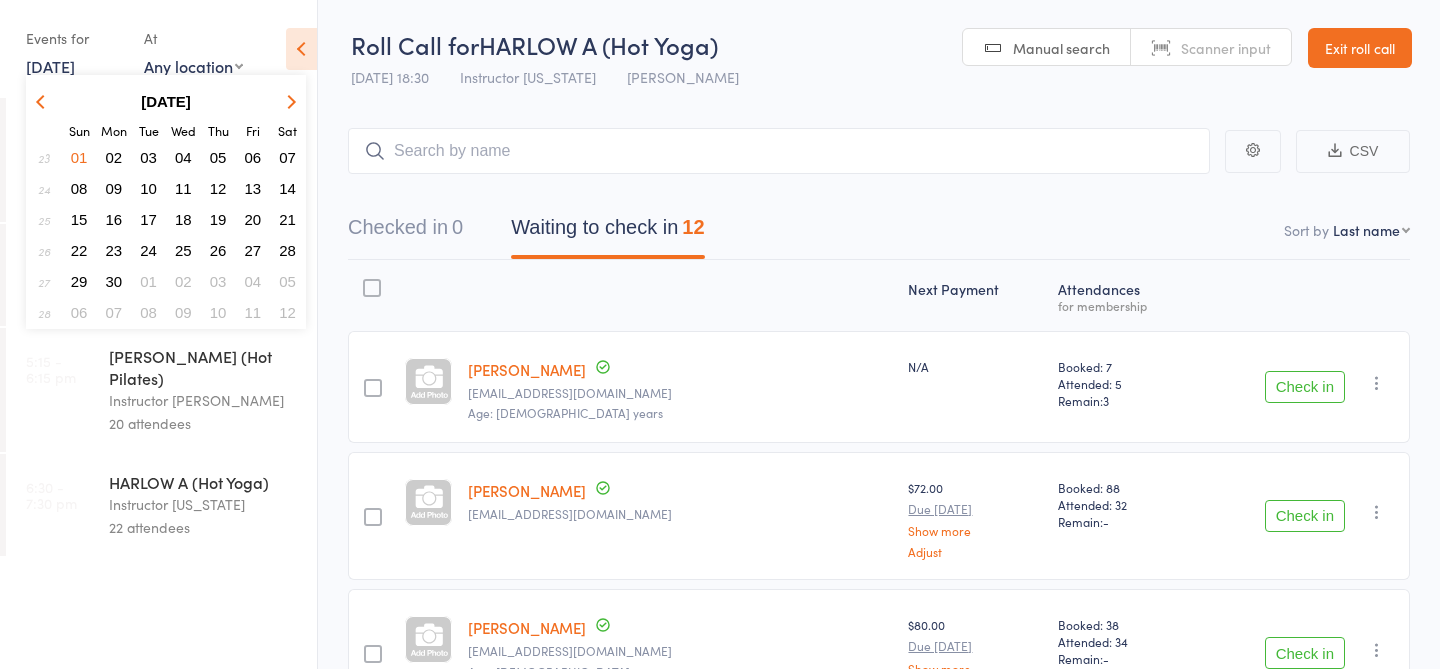 click at bounding box center (288, 101) 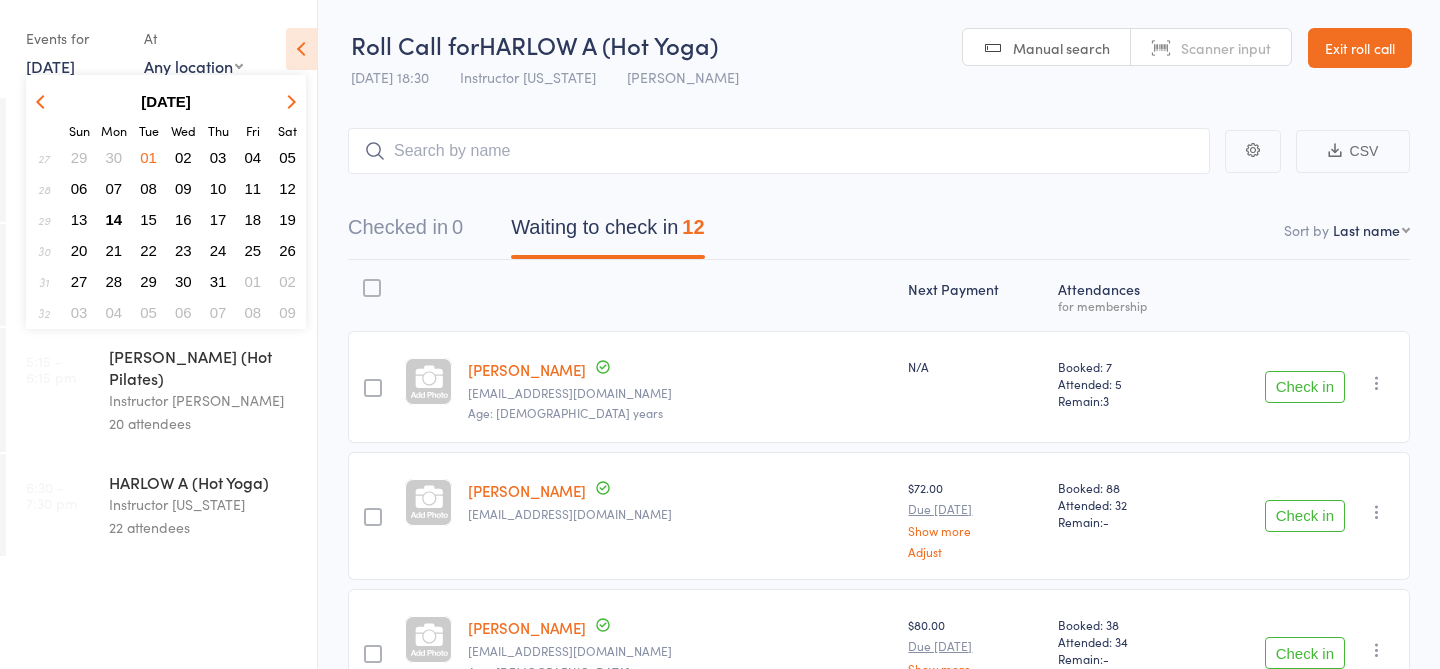 click on "14" at bounding box center (114, 219) 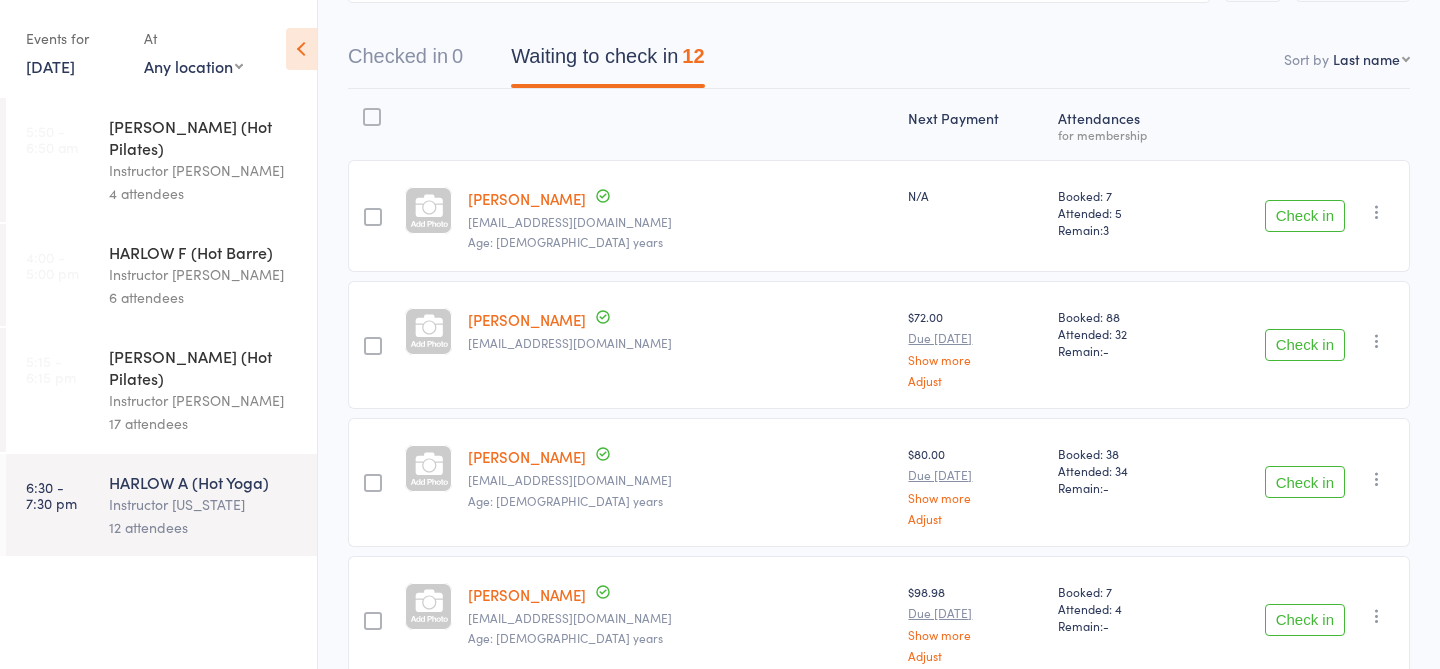 scroll, scrollTop: 172, scrollLeft: 0, axis: vertical 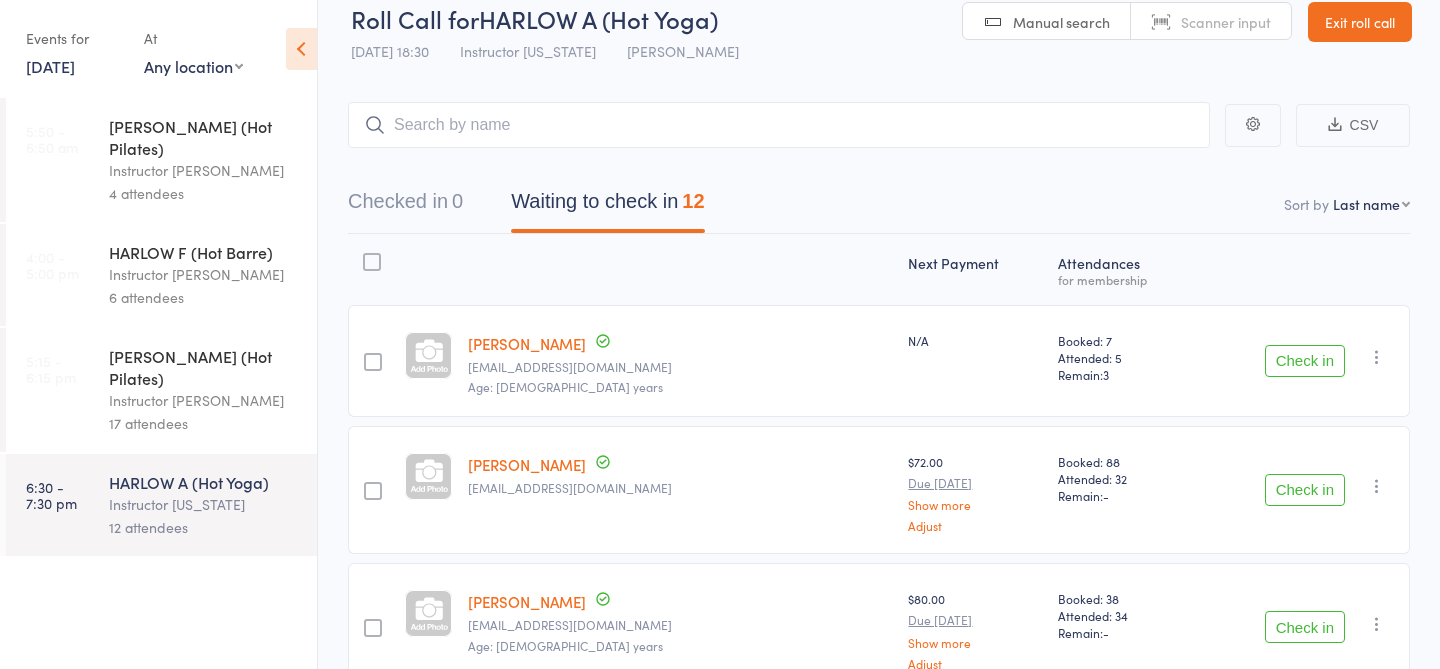 click on "Checked in  0 Waiting to check in  12" at bounding box center (879, 191) 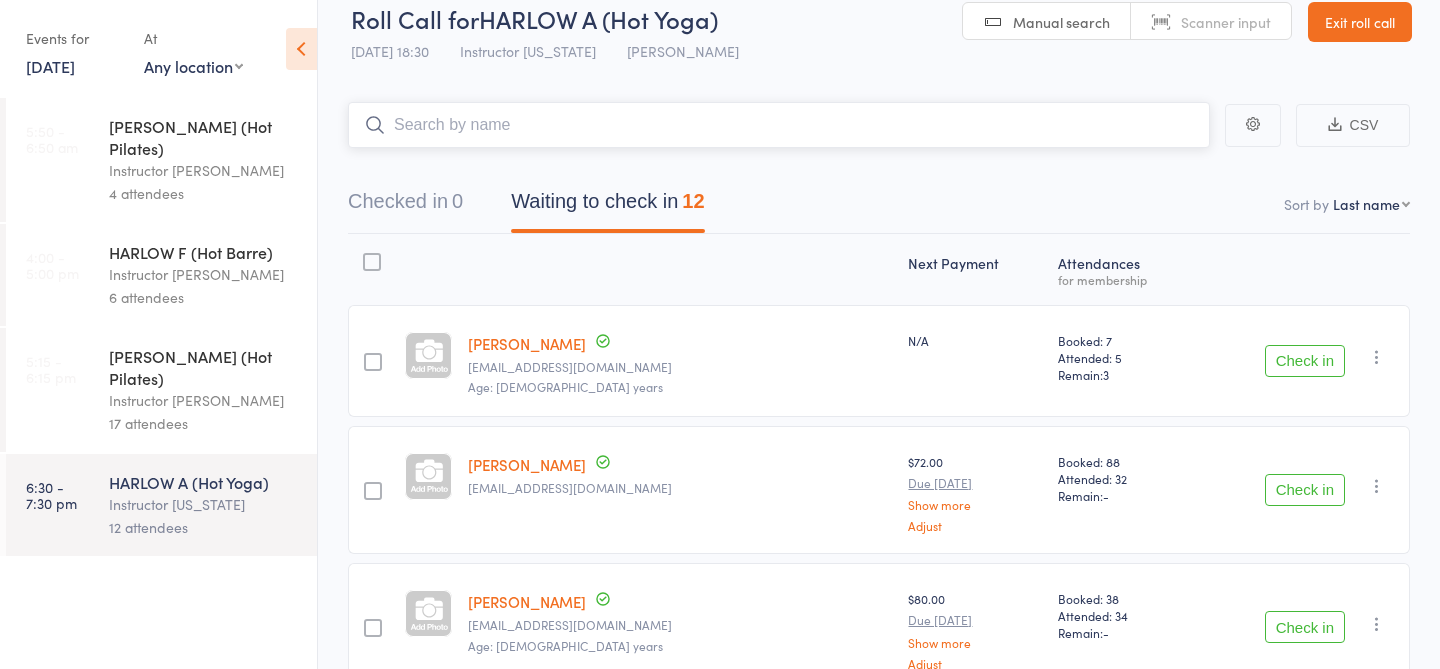 click at bounding box center [779, 125] 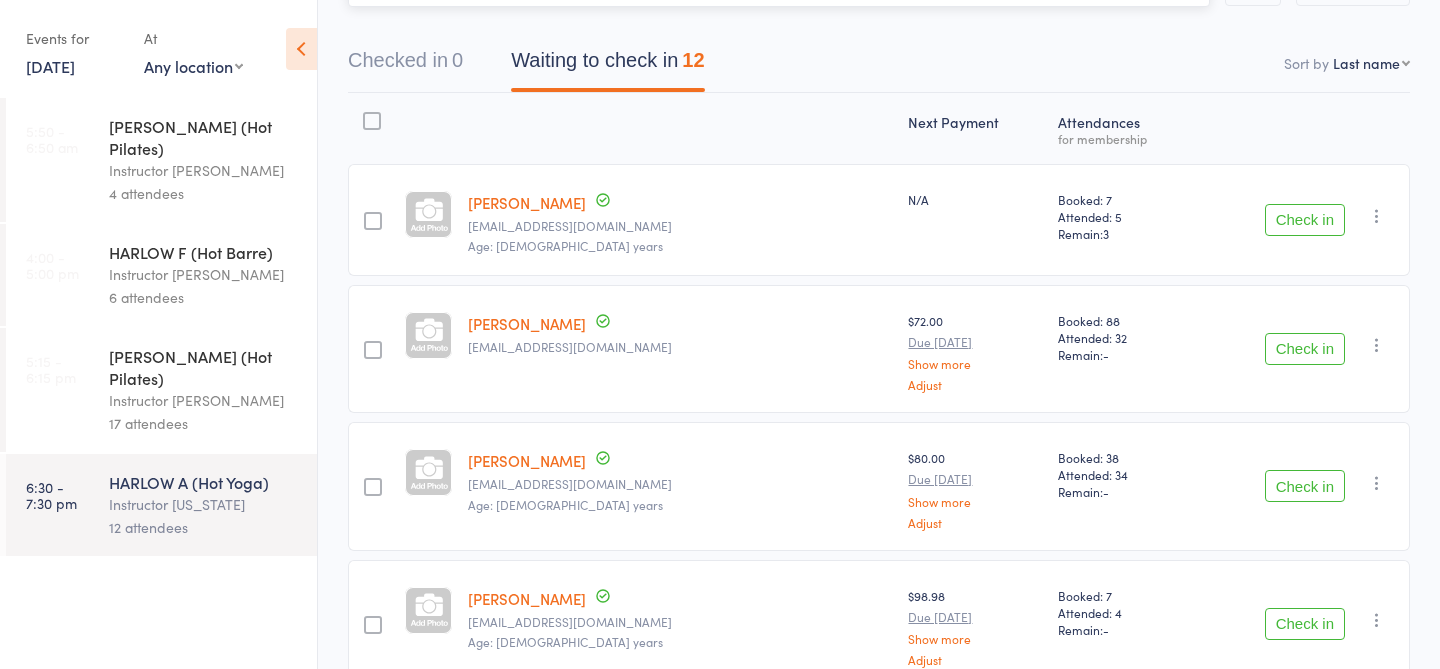 scroll, scrollTop: 0, scrollLeft: 0, axis: both 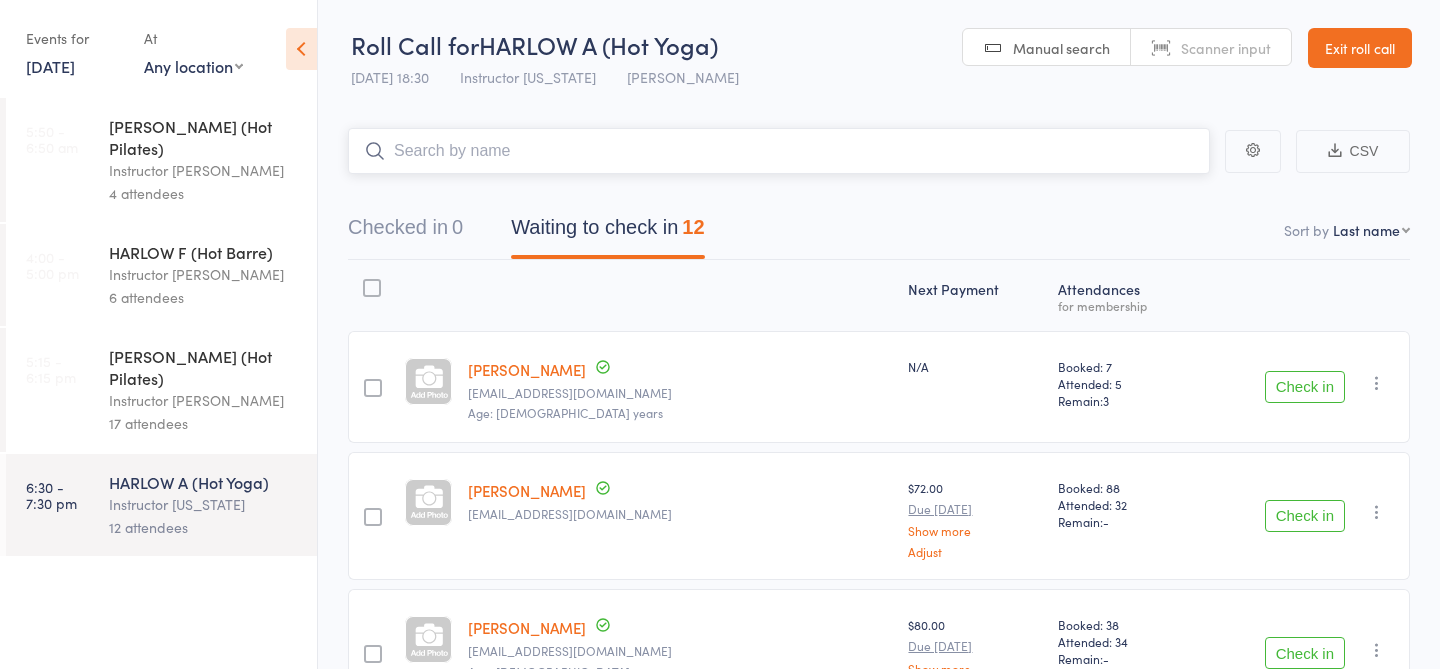 type on "y" 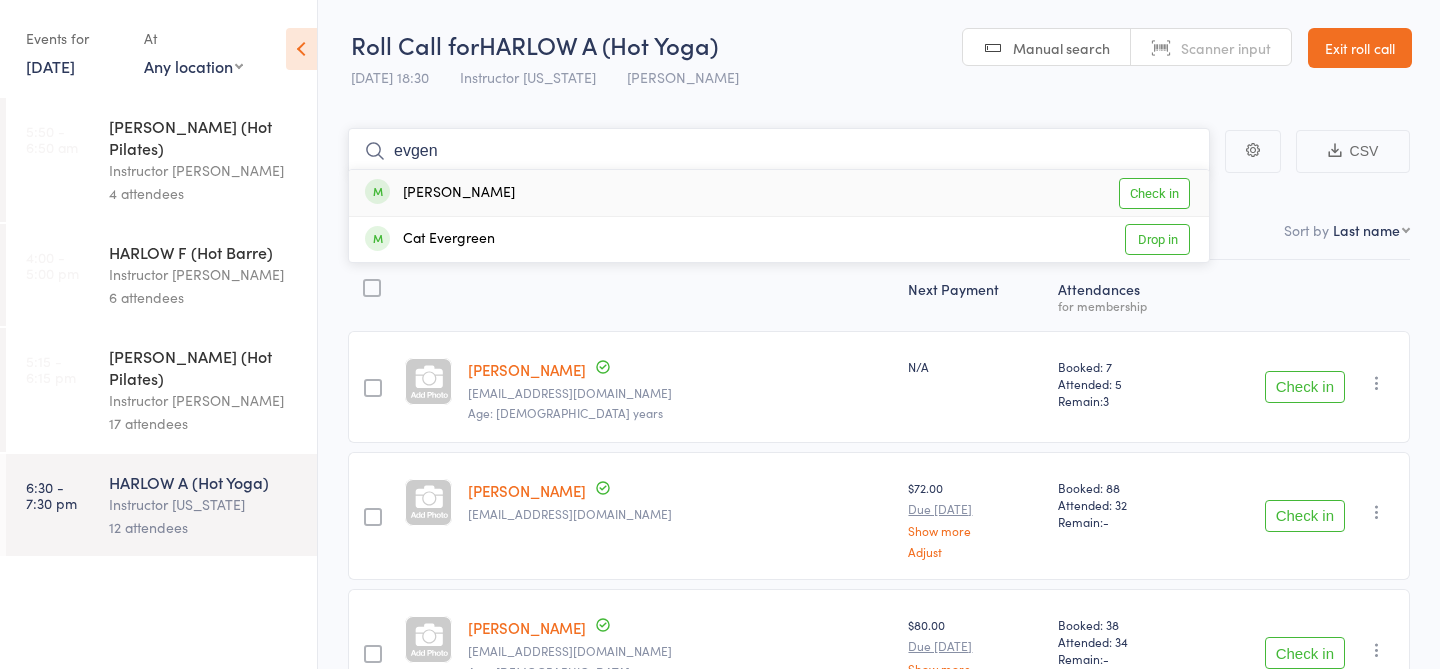 type on "evgen" 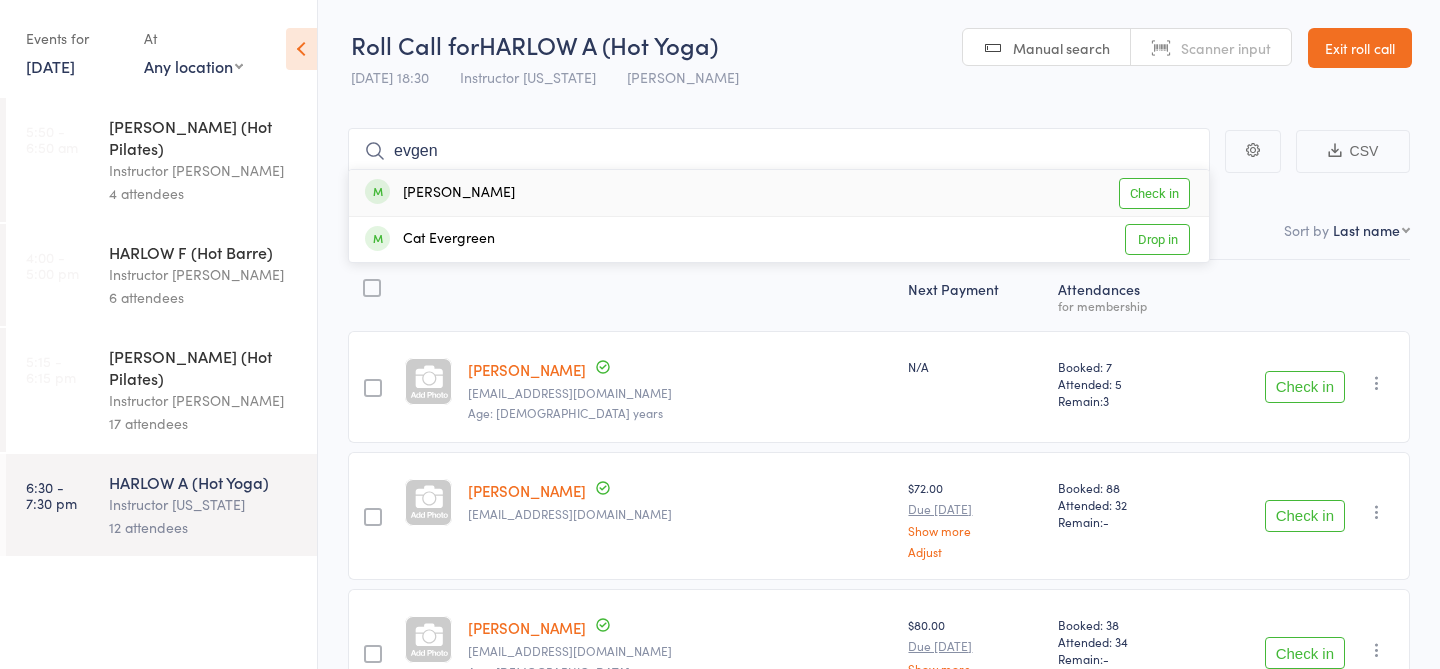 click on "Check in" at bounding box center [1154, 193] 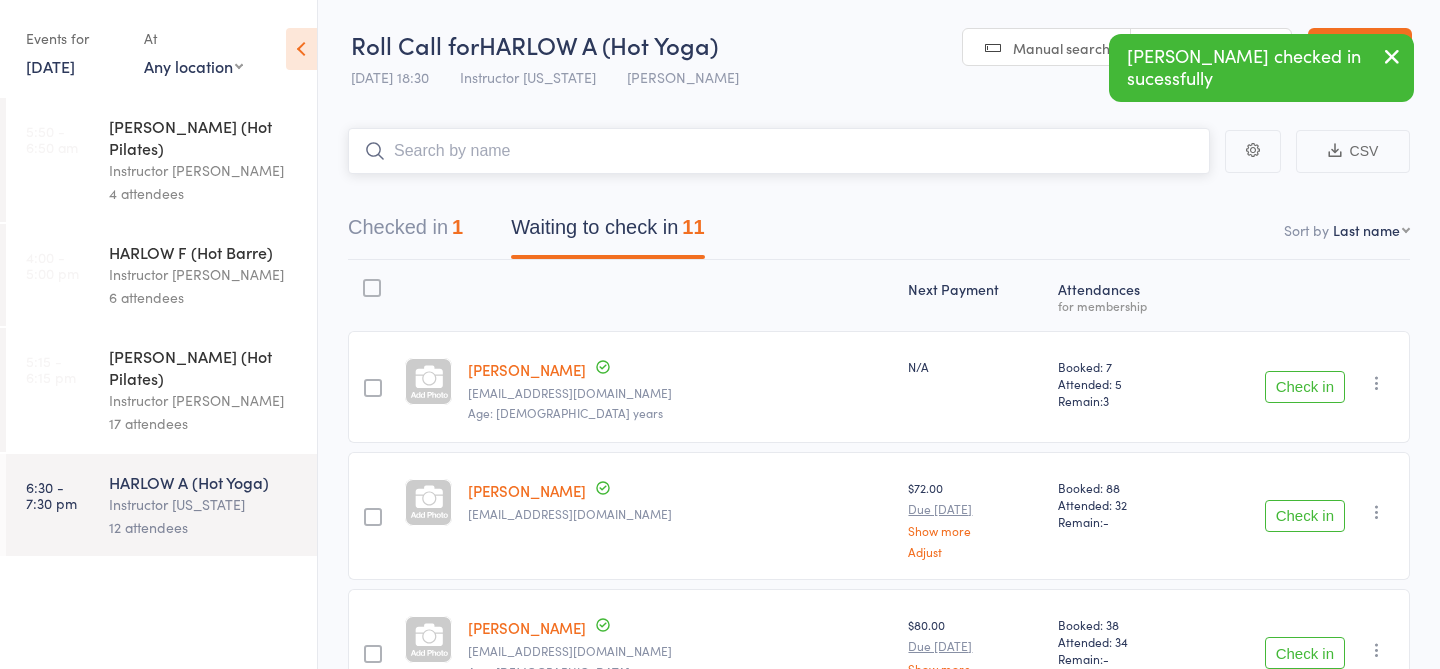 click on "Checked in  1" at bounding box center [405, 232] 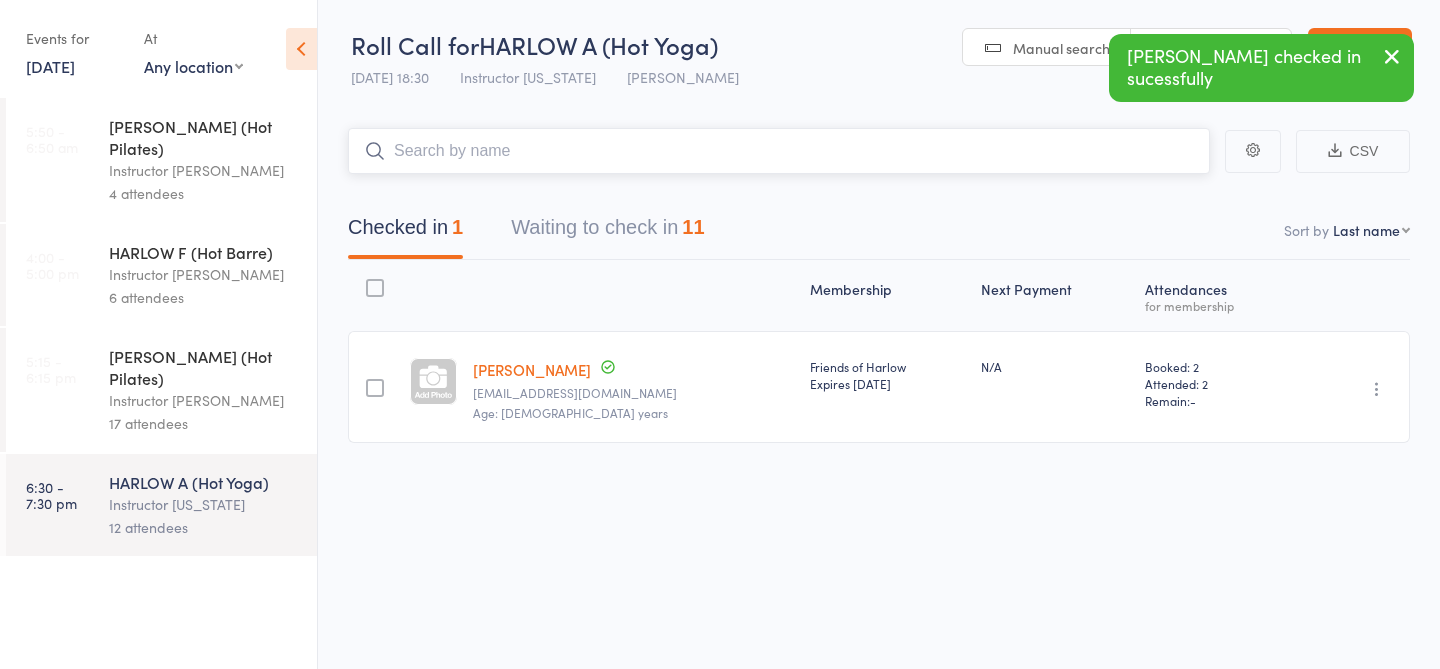 click on "Waiting to check in  11" at bounding box center [607, 232] 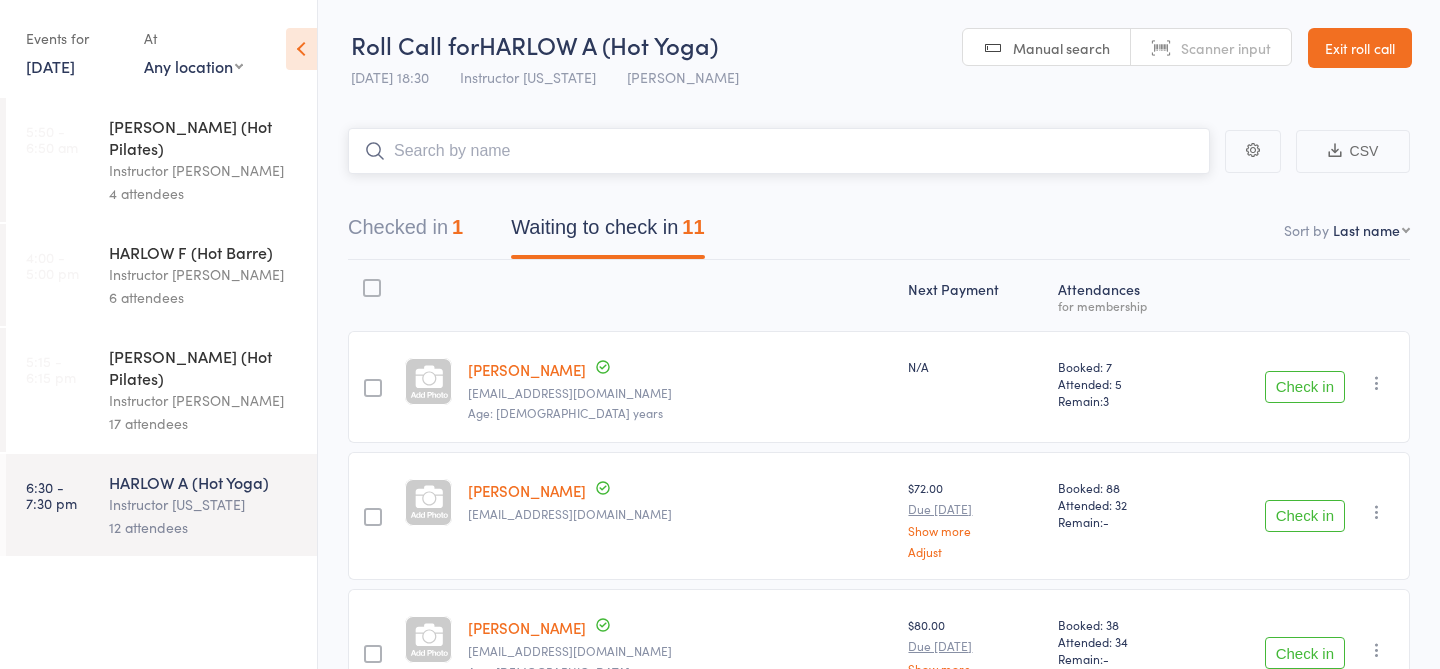 click at bounding box center [779, 151] 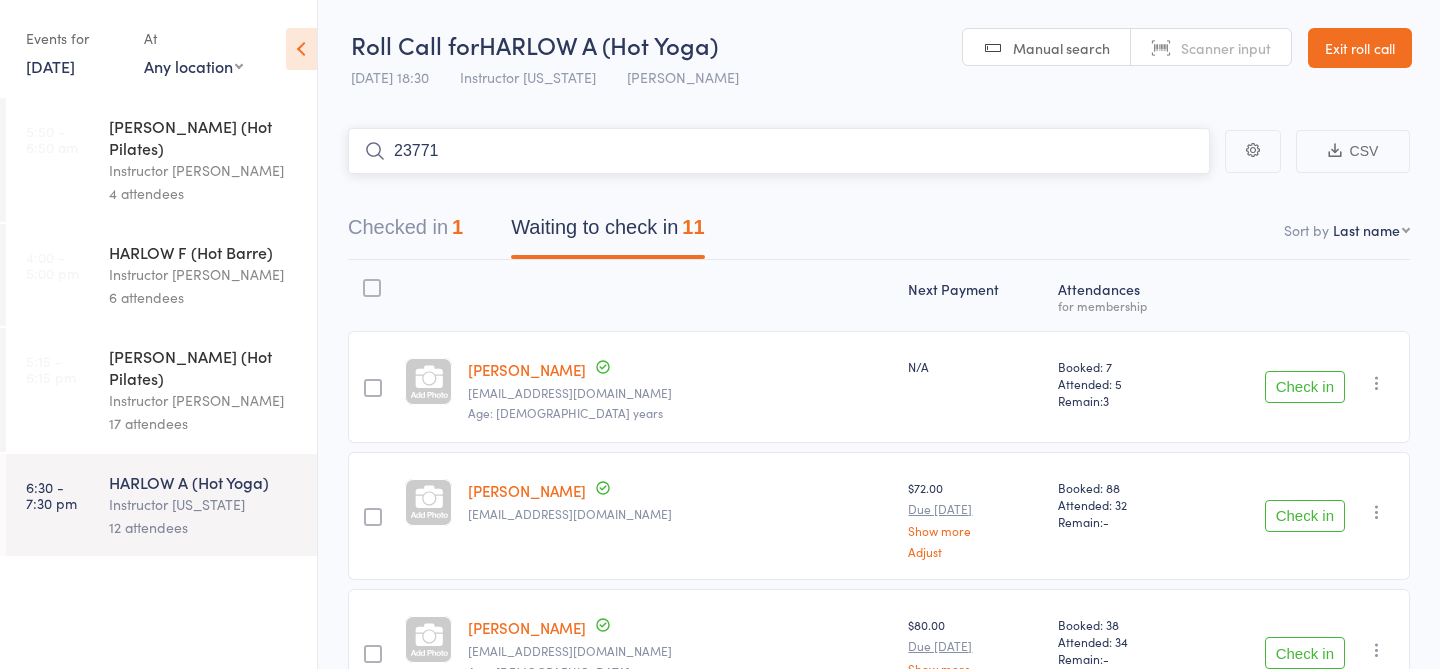 type on "23771" 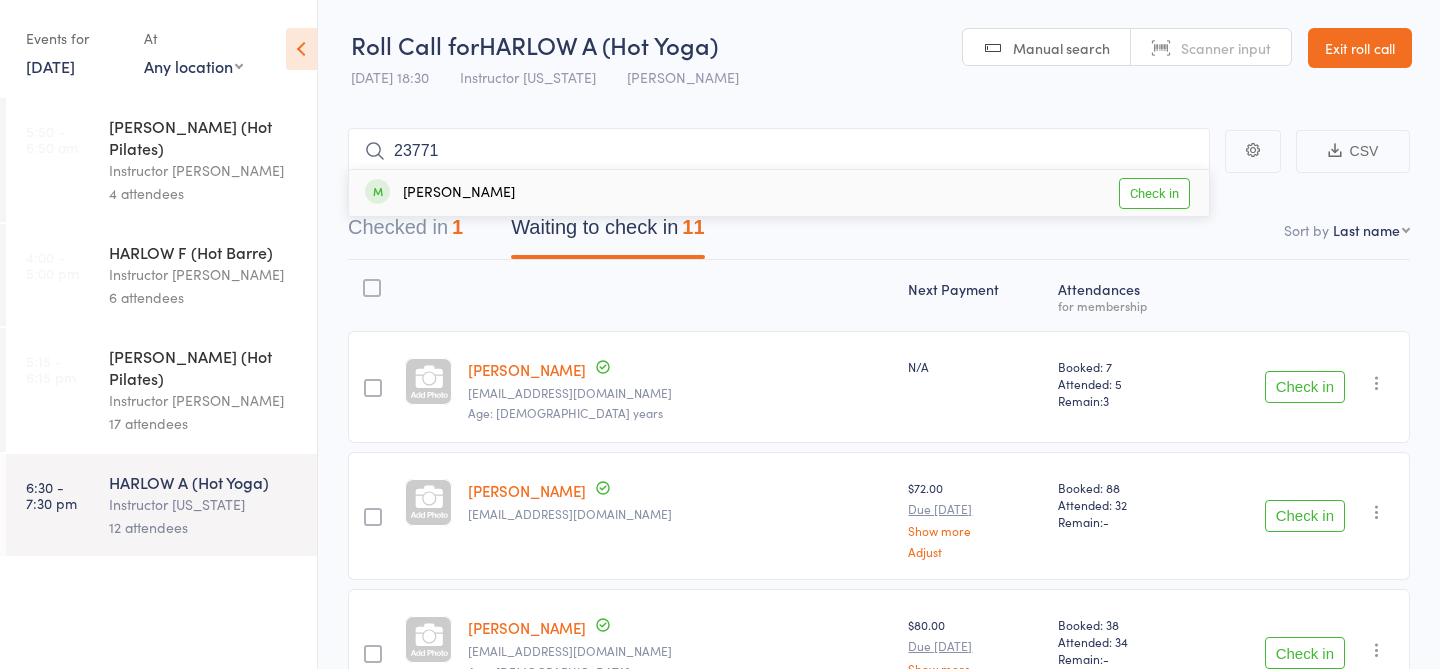 click on "Check in" at bounding box center [1154, 193] 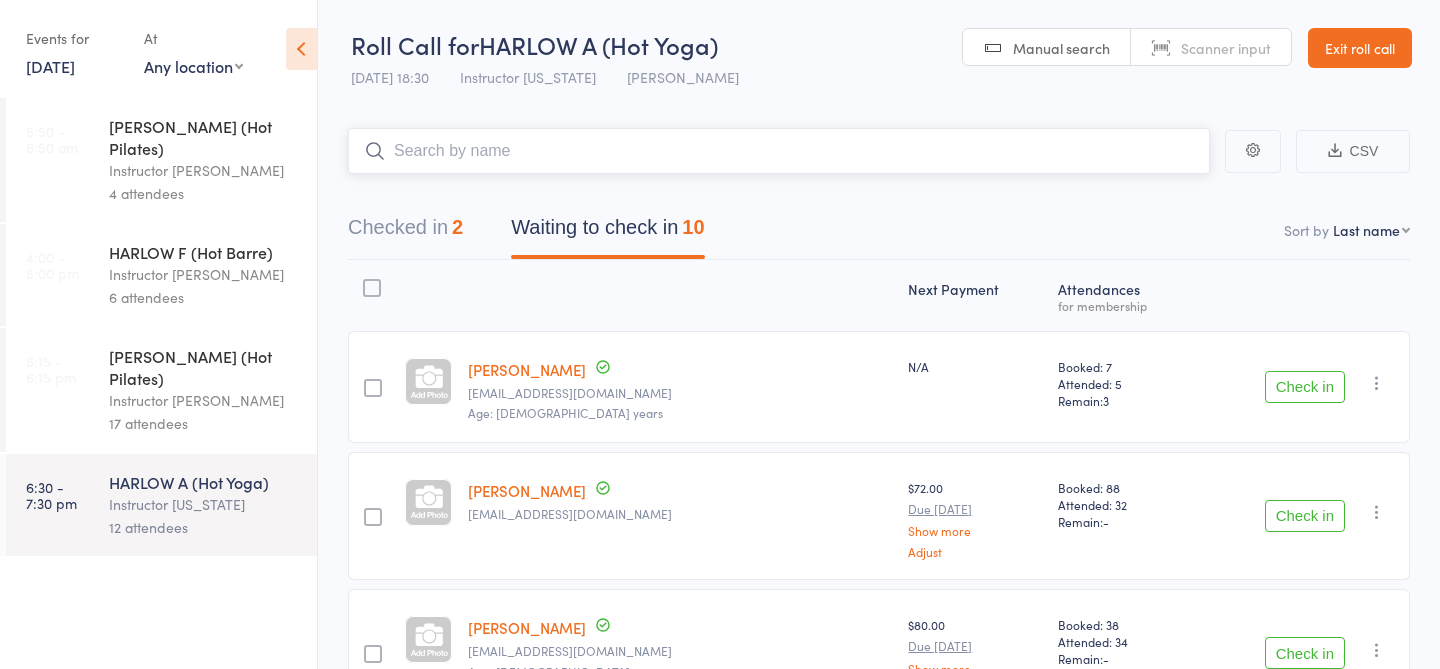 click on "Checked in  2" at bounding box center (405, 232) 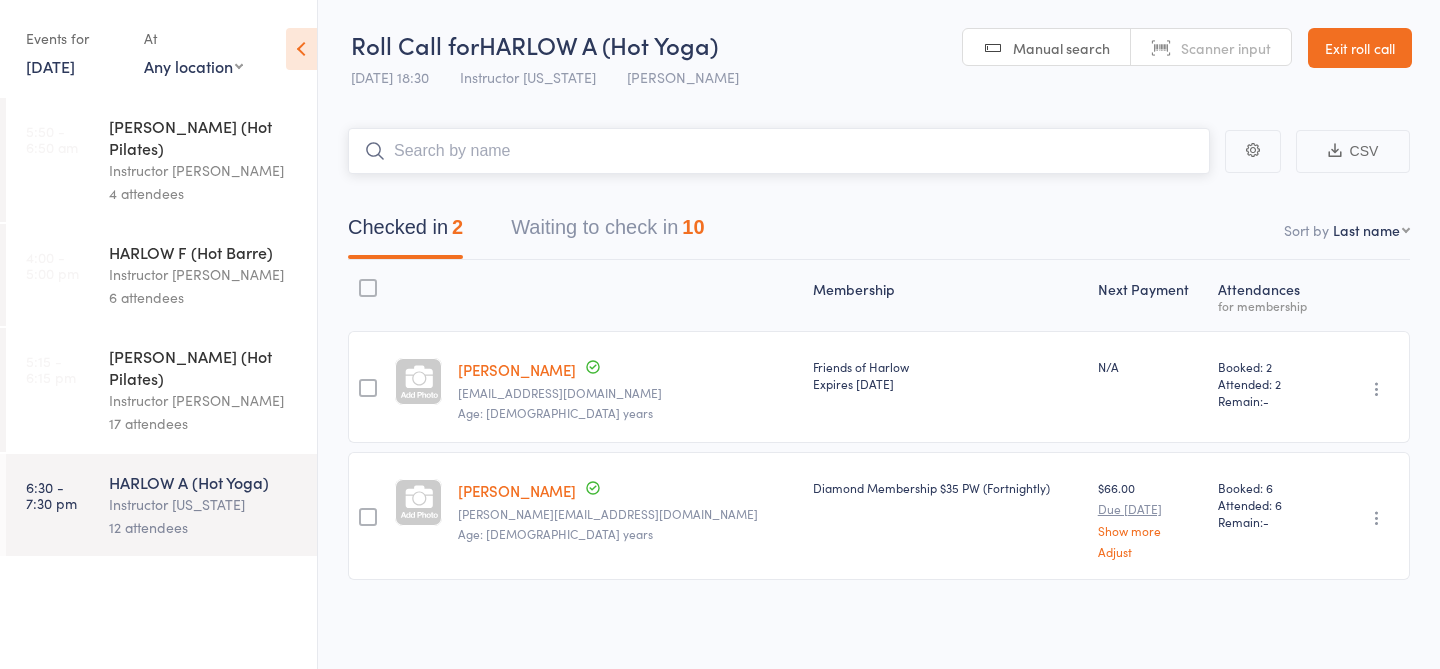 click on "Waiting to check in  10" at bounding box center (607, 232) 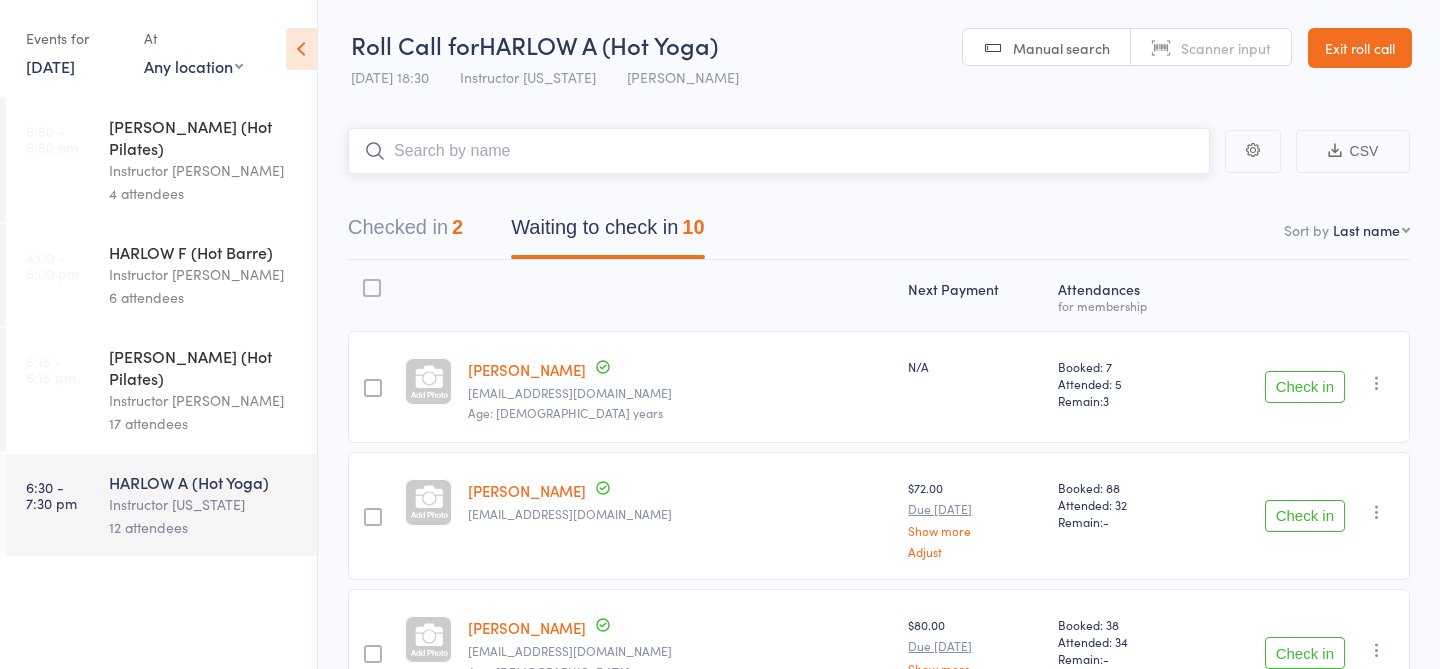 click at bounding box center [779, 151] 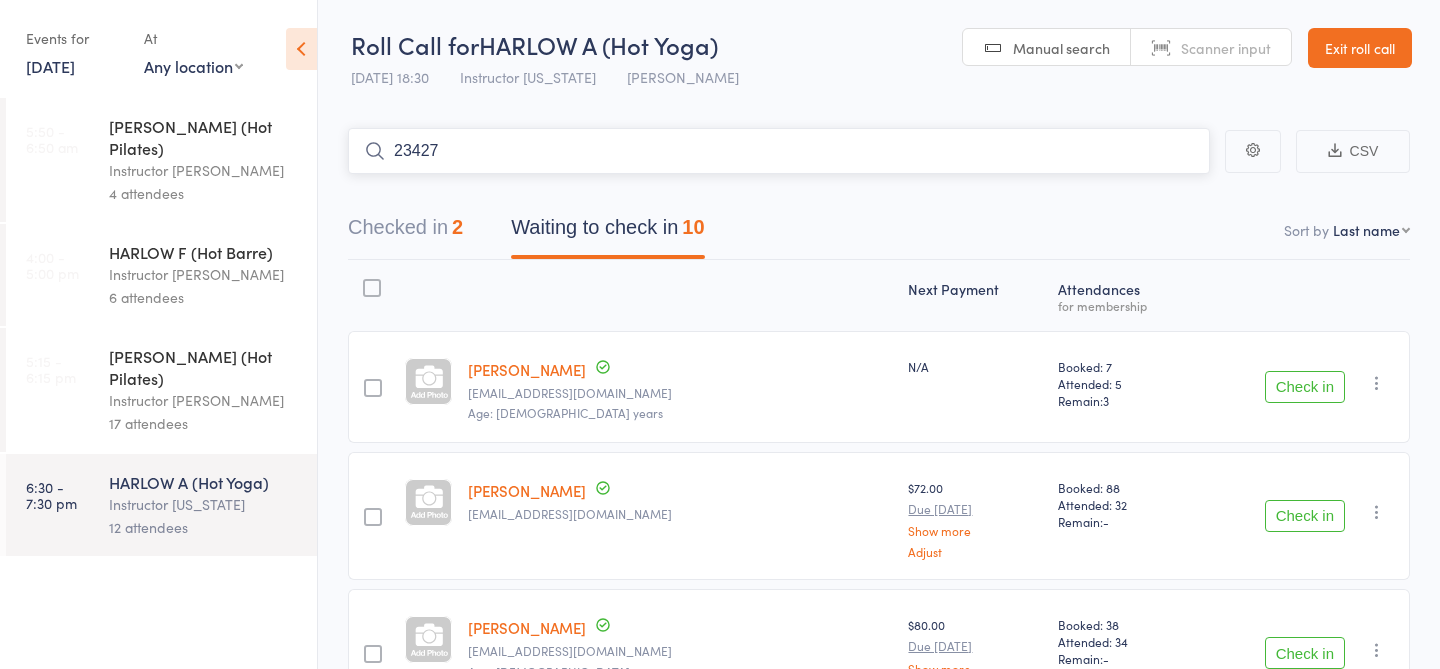 type on "23427" 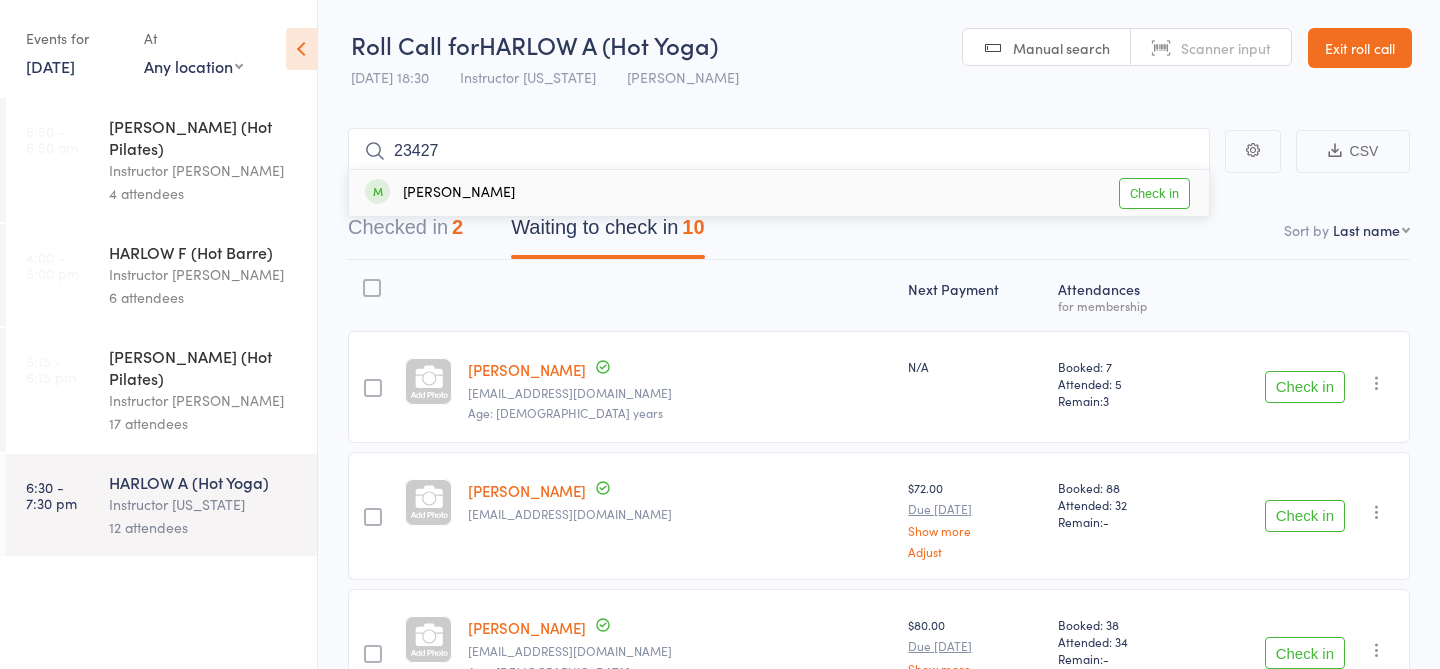 click on "Check in" at bounding box center [1154, 193] 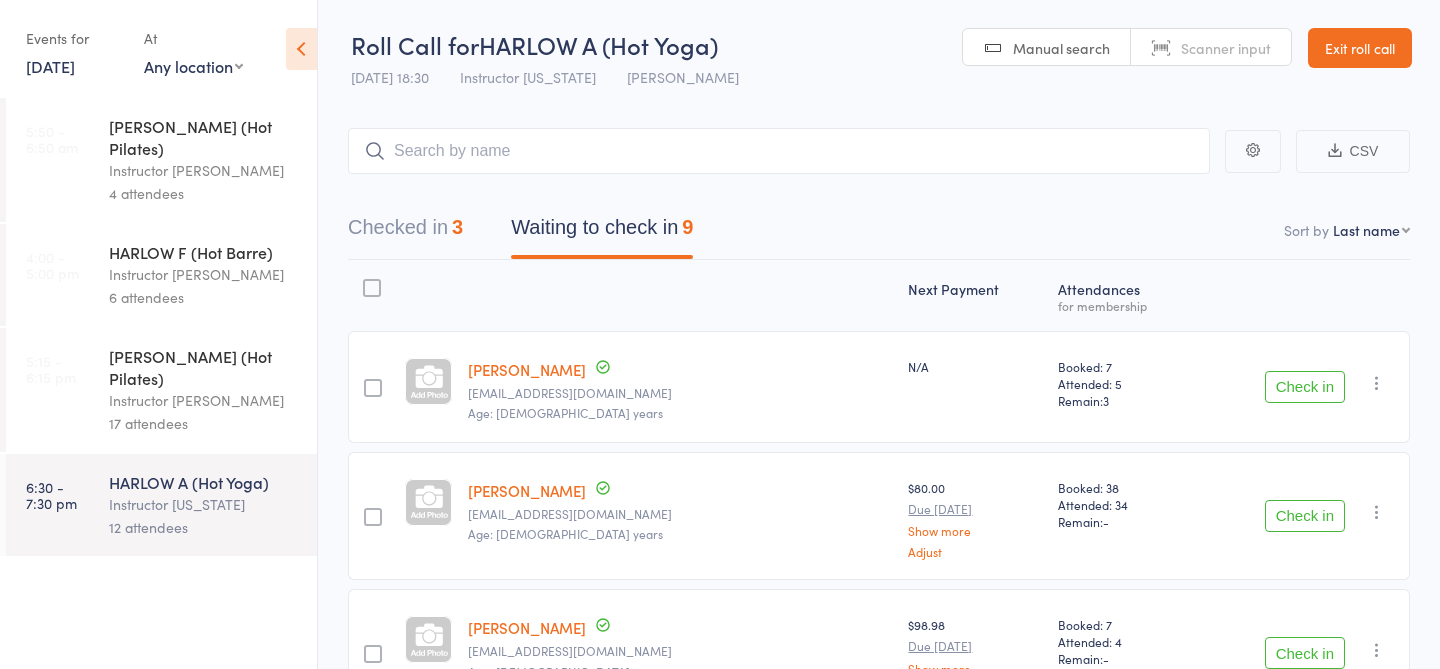 click on "Check in" at bounding box center (1305, 387) 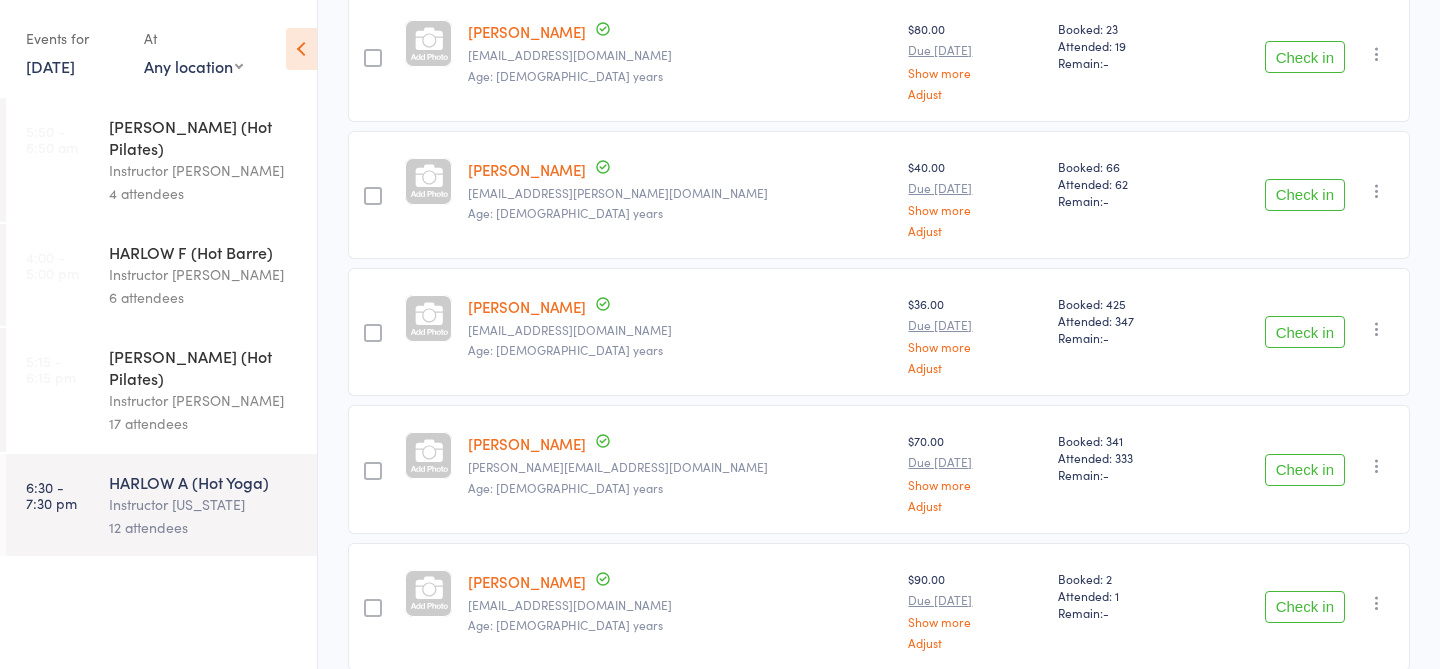scroll, scrollTop: 837, scrollLeft: 0, axis: vertical 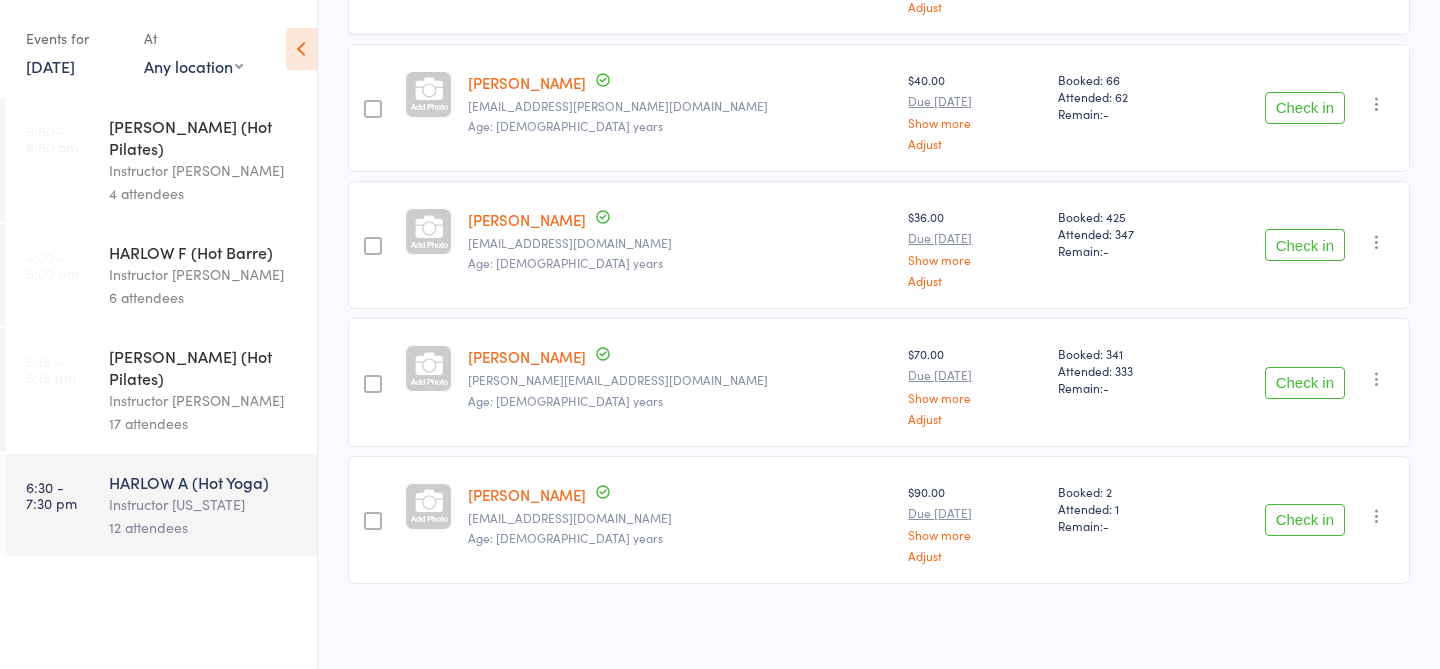click on "Check in" at bounding box center [1305, 520] 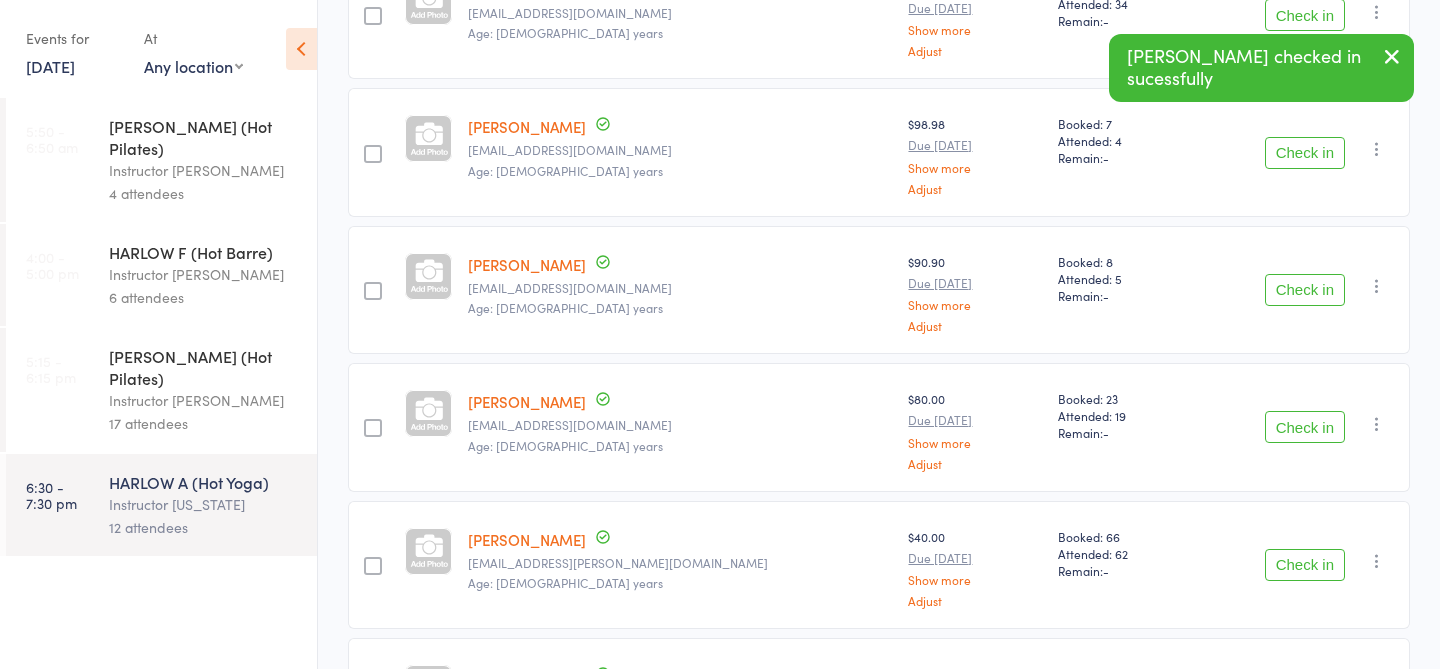 scroll, scrollTop: 0, scrollLeft: 0, axis: both 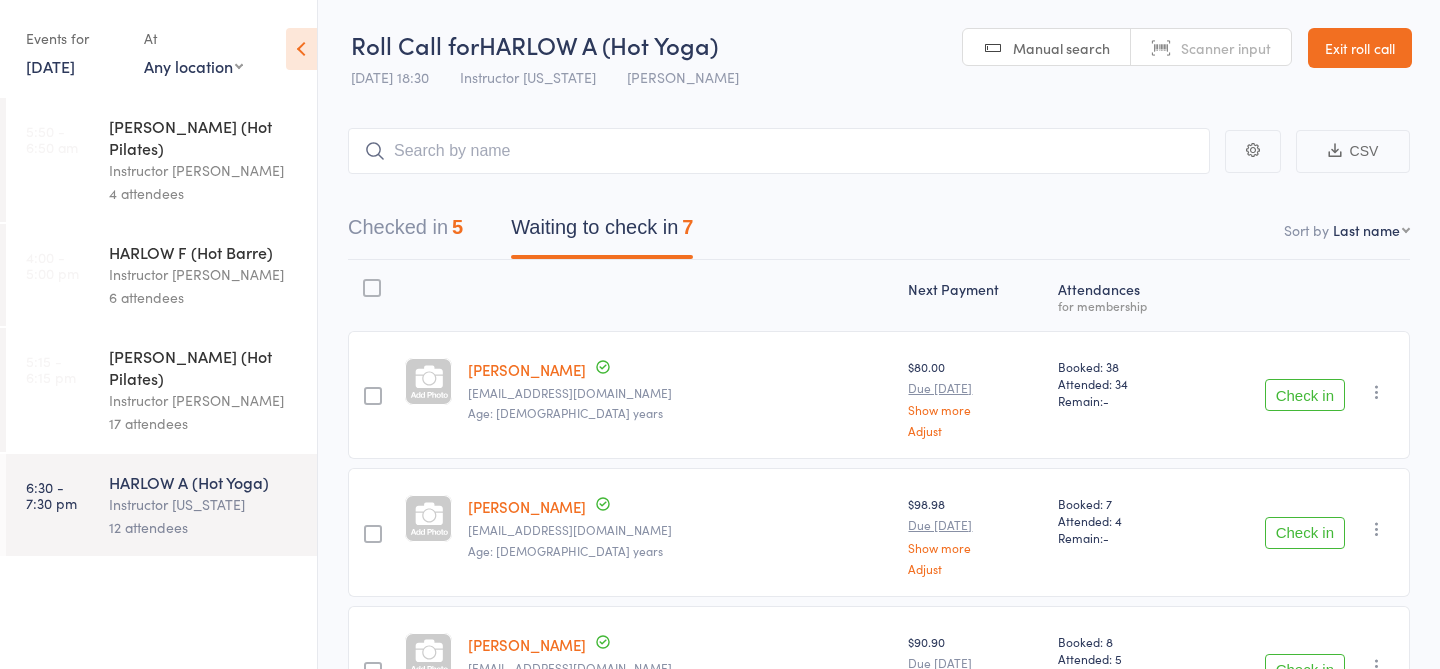 click on "Checked in  5" at bounding box center [405, 232] 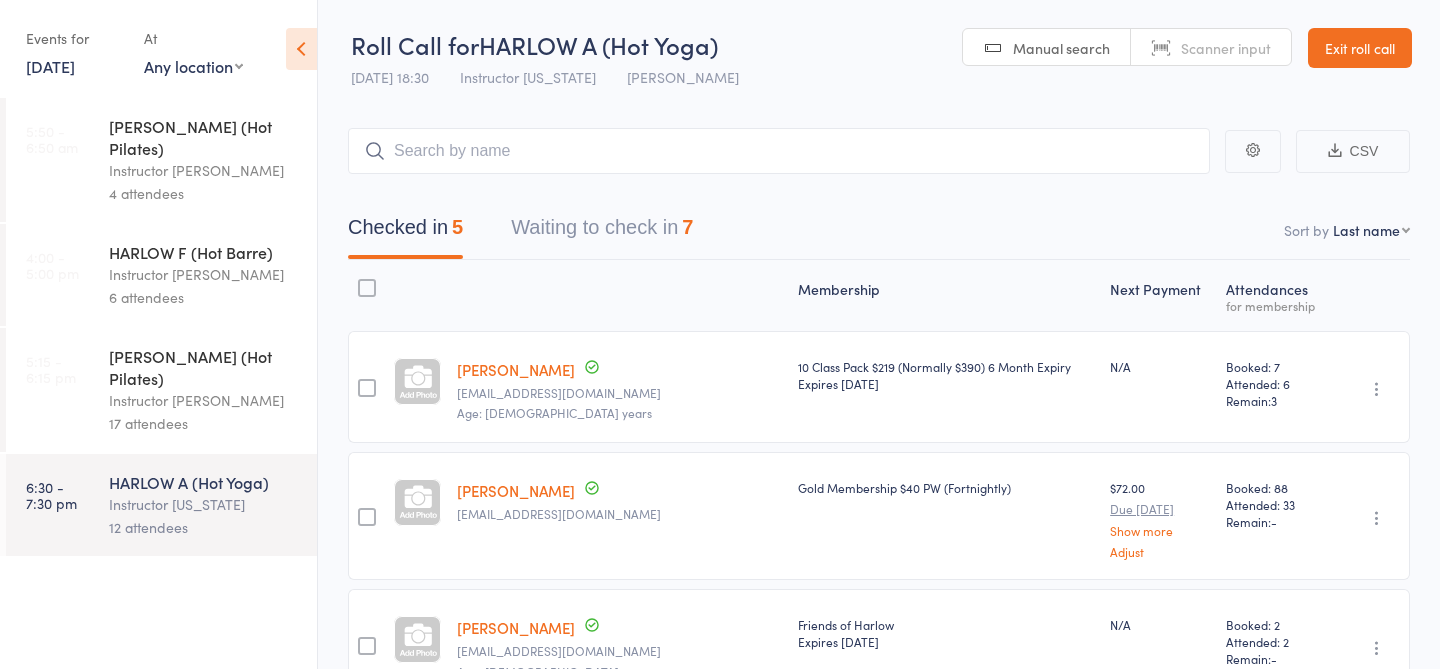 click on "Waiting to check in  7" at bounding box center [602, 232] 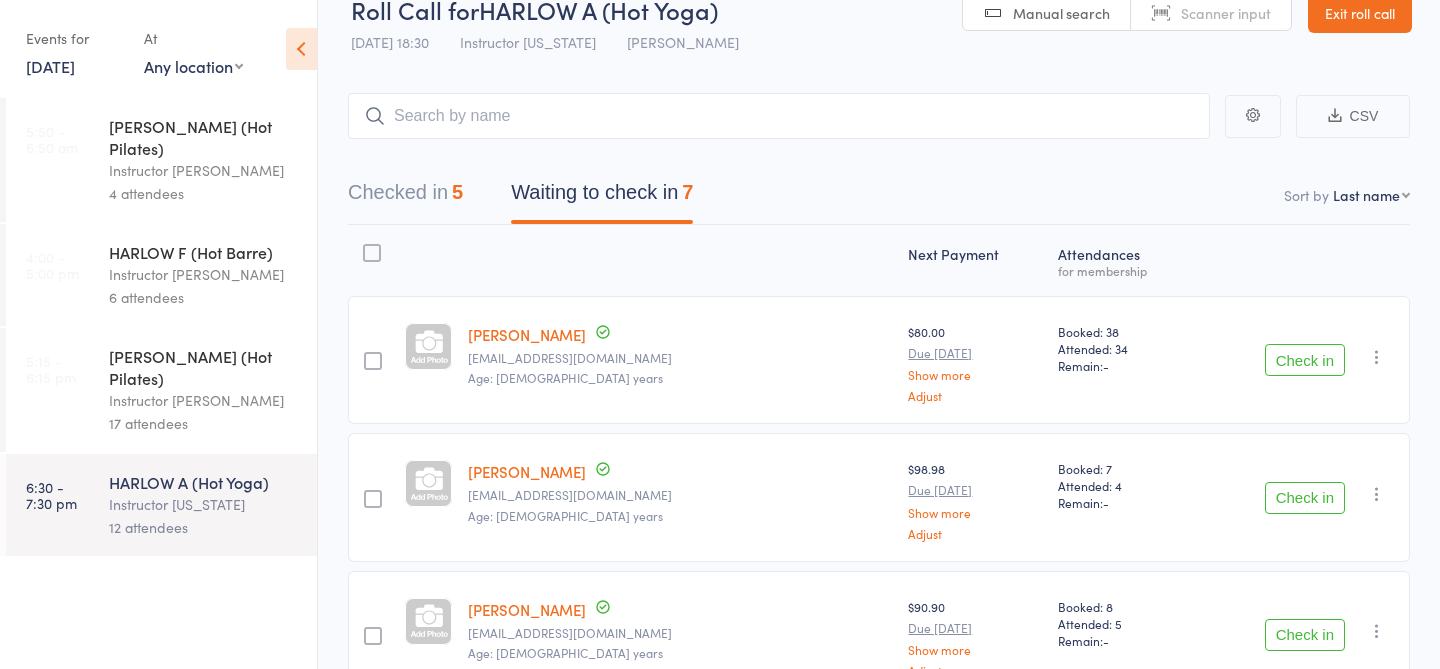 scroll, scrollTop: 0, scrollLeft: 0, axis: both 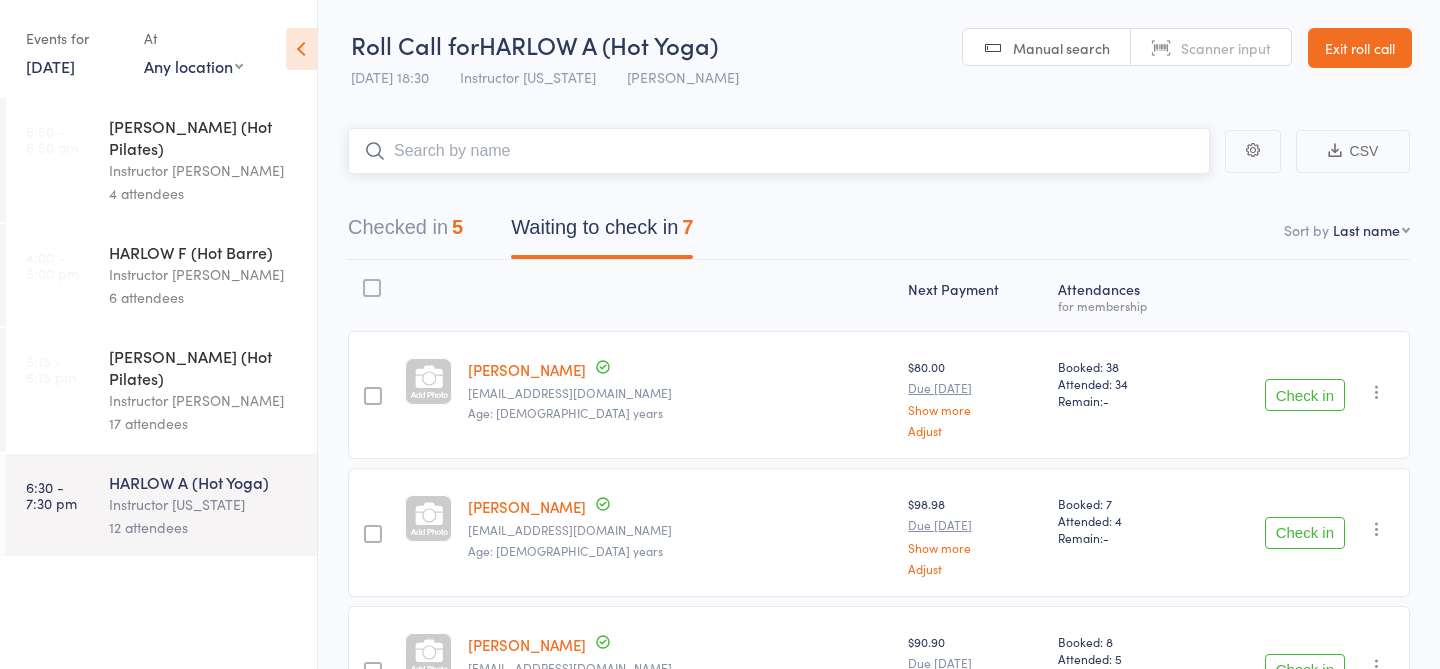 click at bounding box center (779, 151) 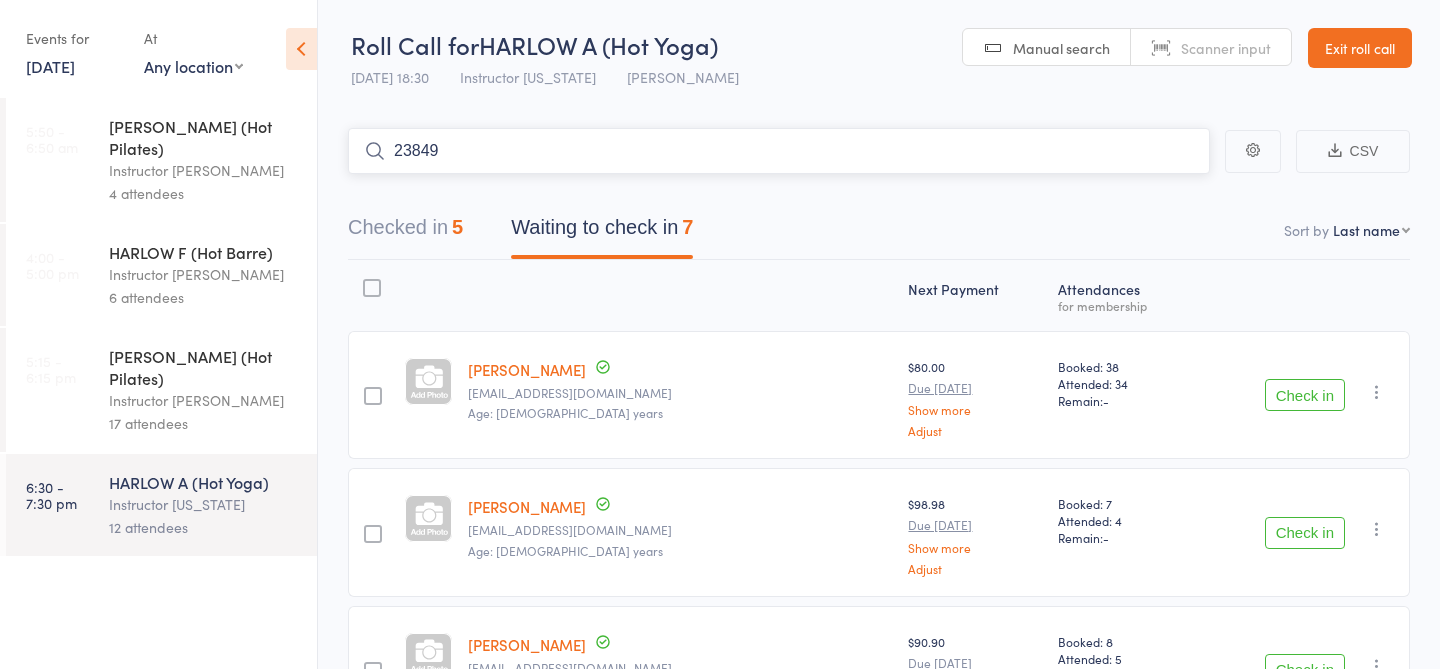 type on "23849" 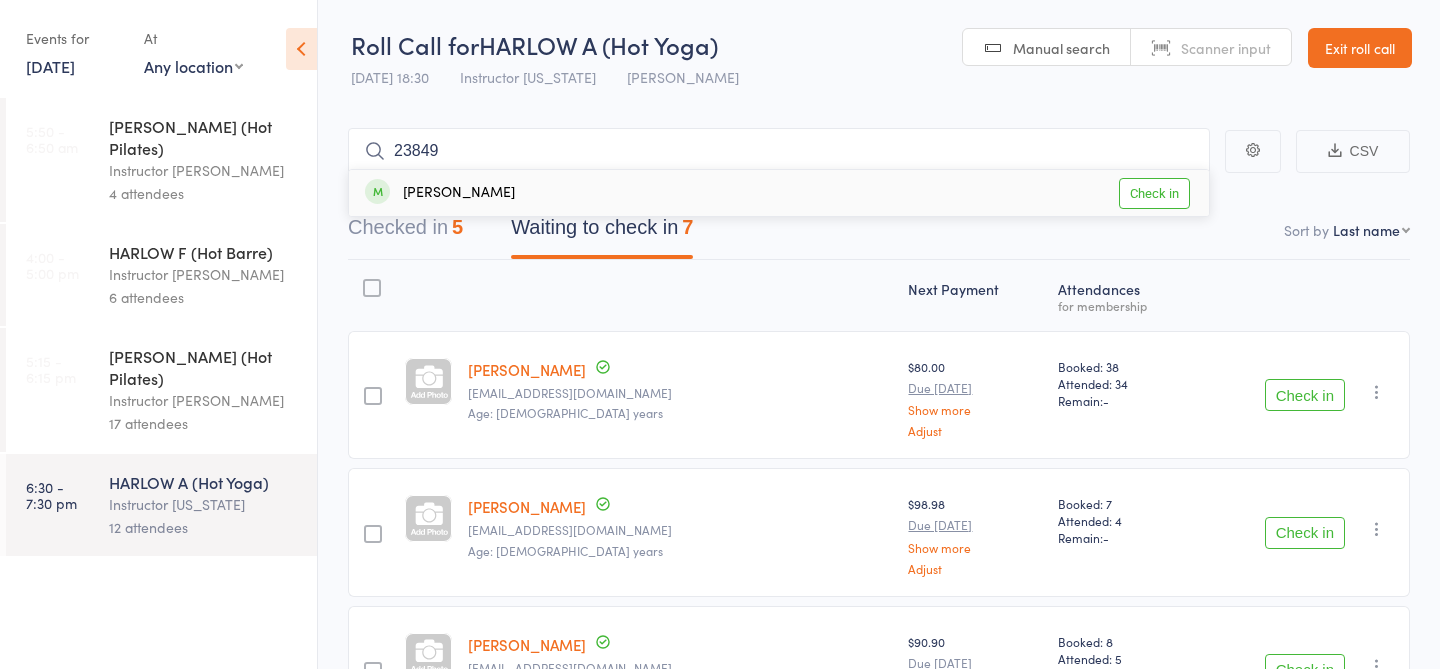 click on "Check in" at bounding box center (1154, 193) 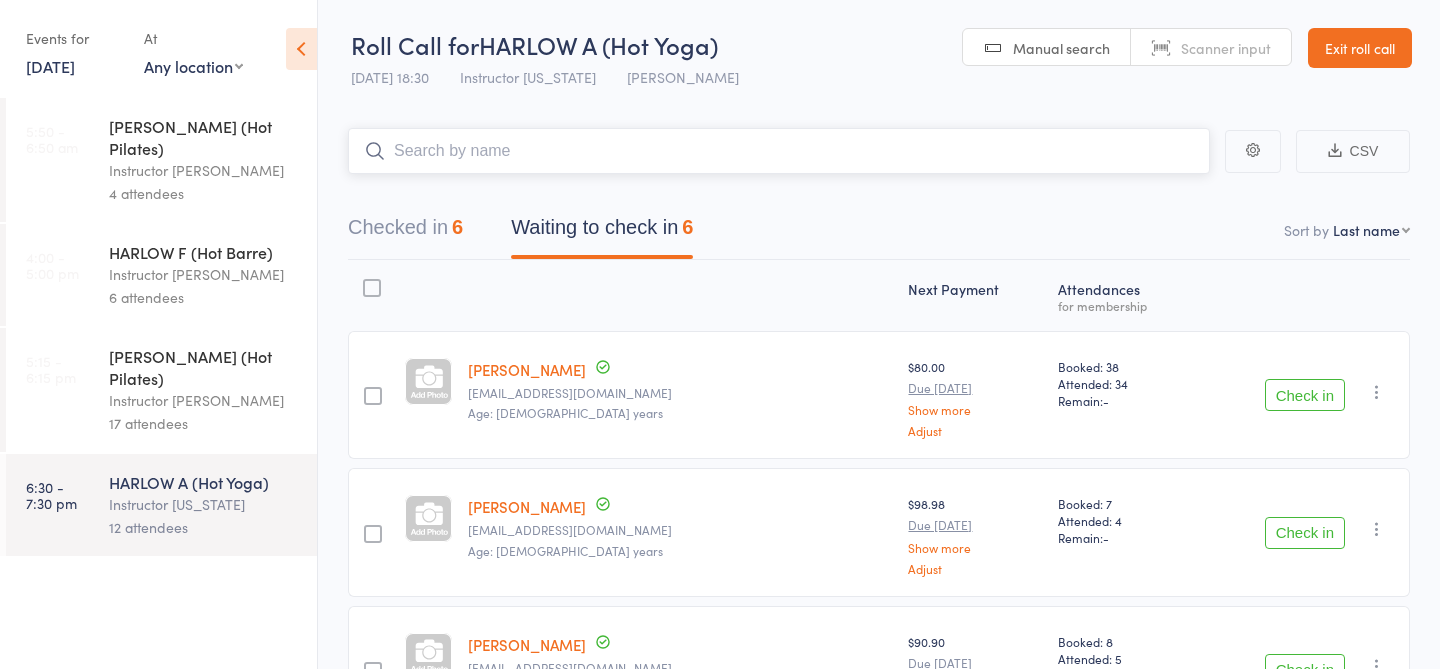 click at bounding box center (779, 151) 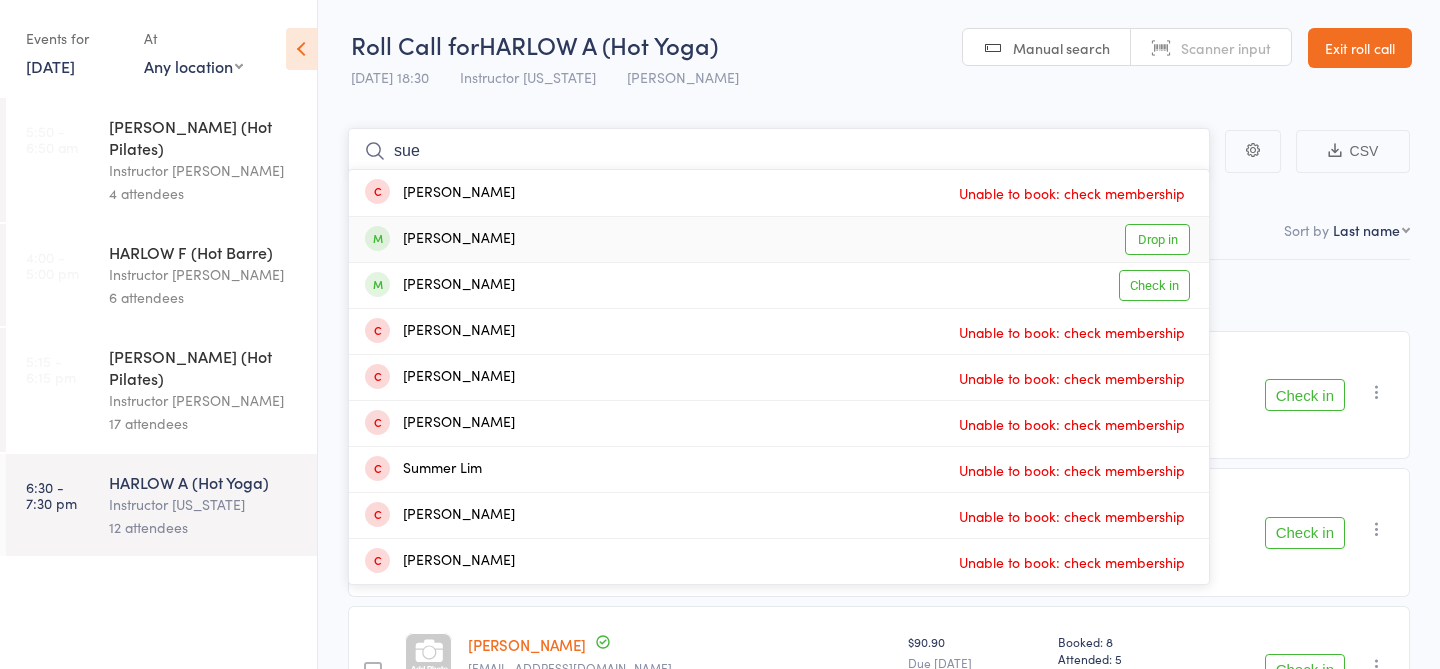 scroll, scrollTop: 1, scrollLeft: 0, axis: vertical 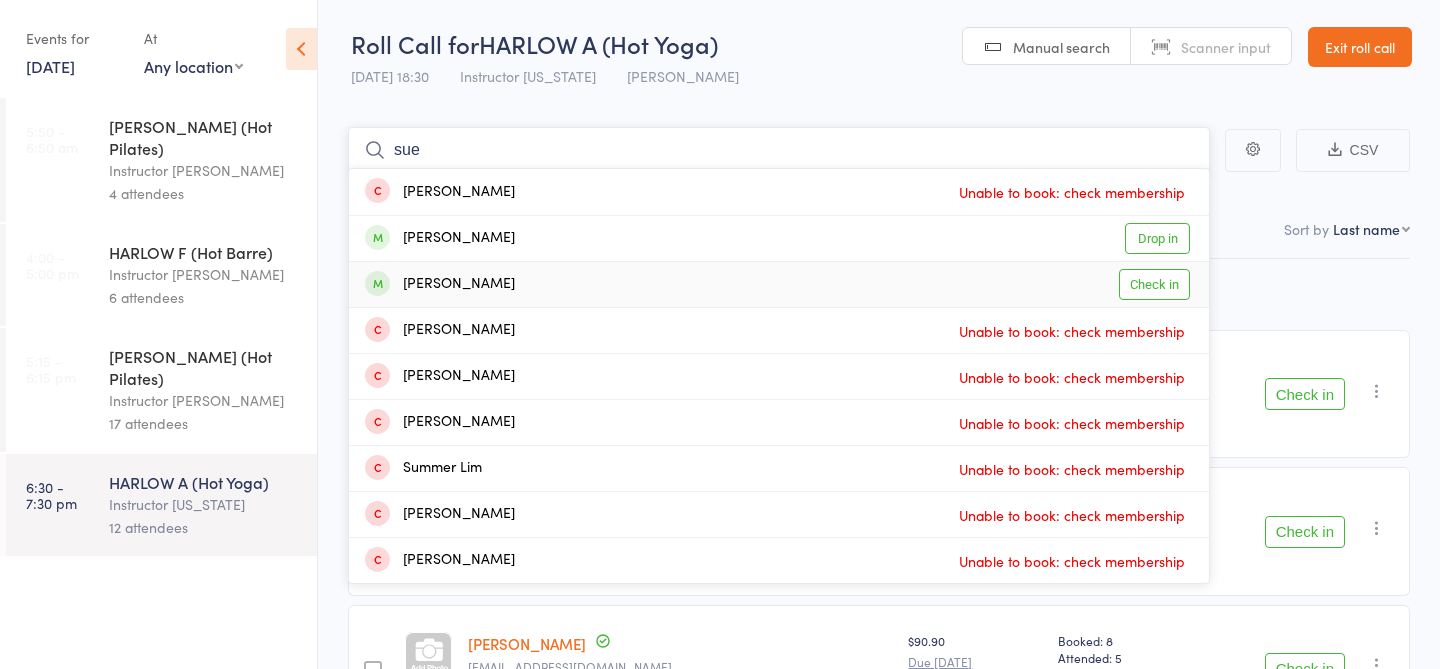 type on "sue" 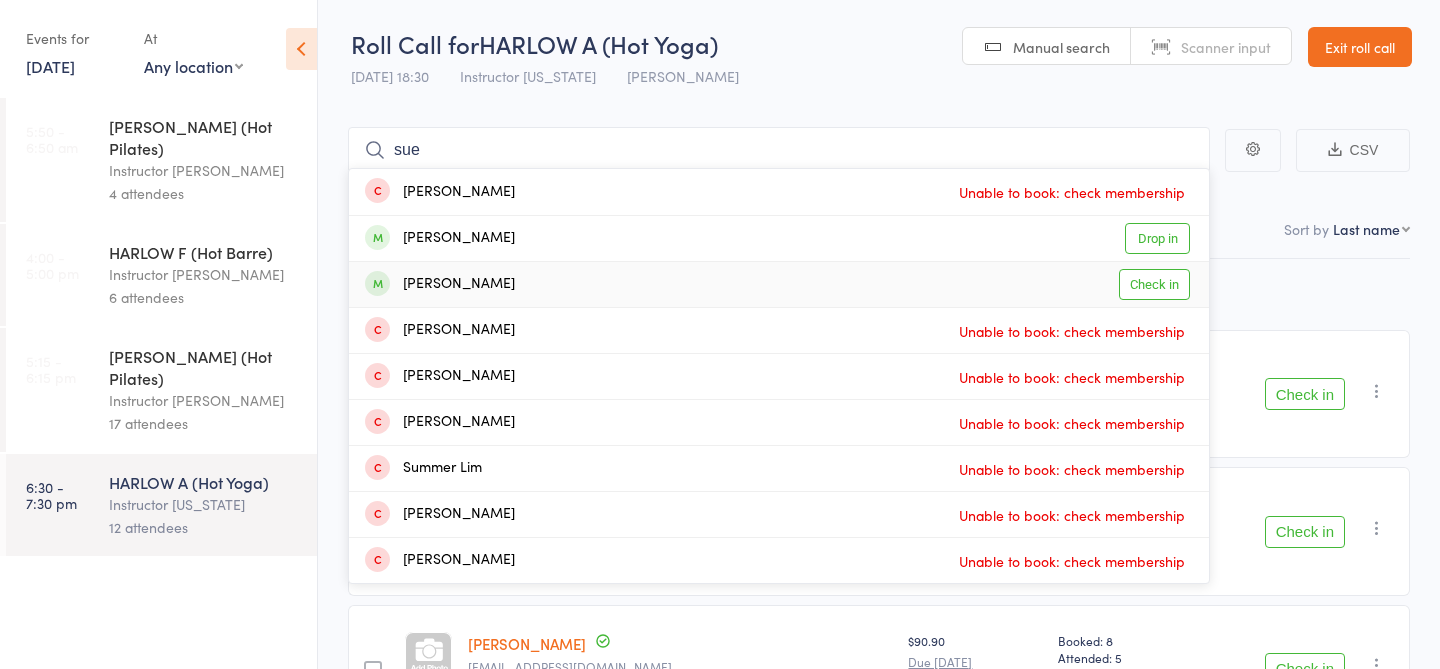 click on "Check in" at bounding box center (1154, 284) 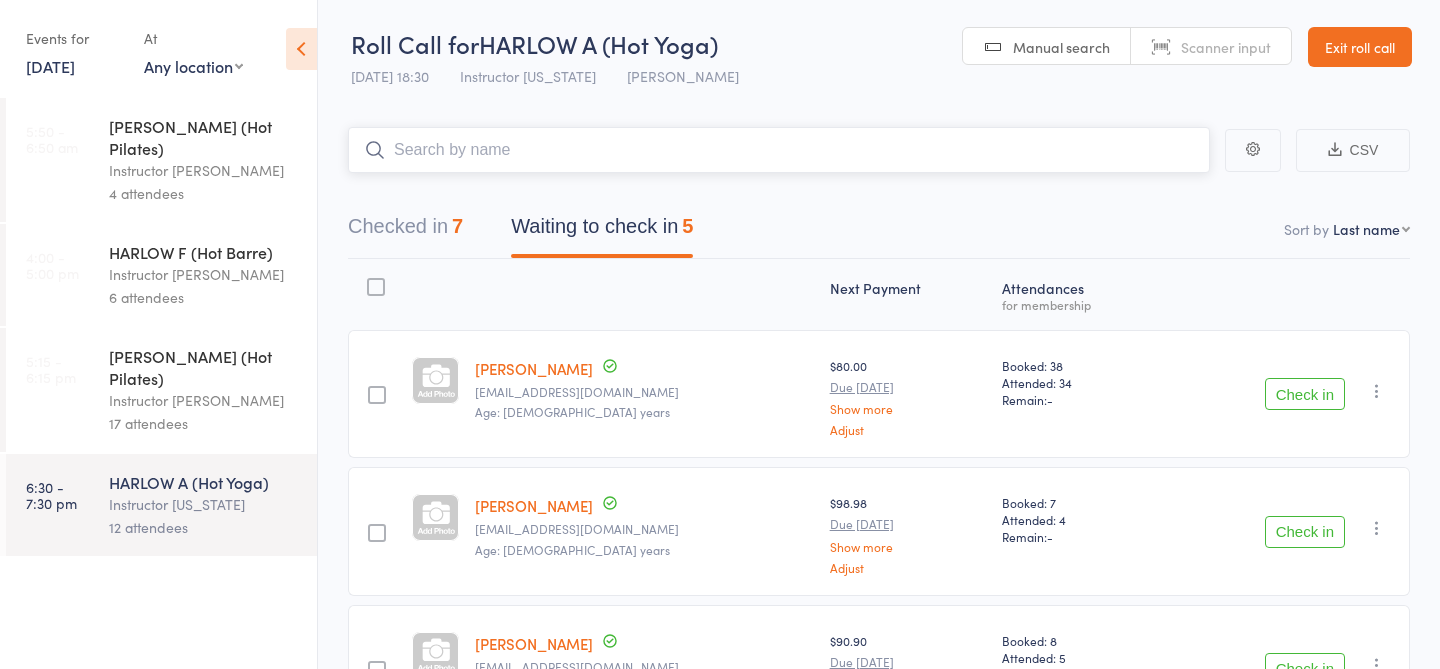 click at bounding box center (779, 150) 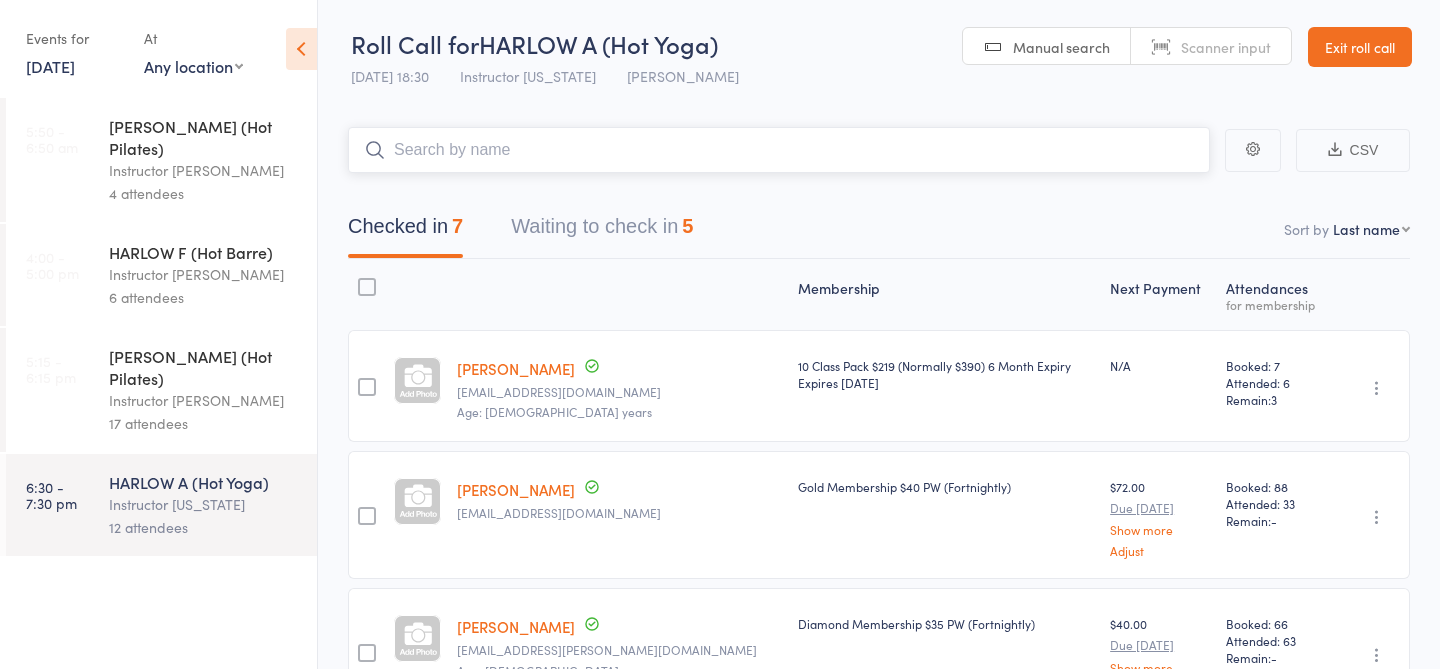 click on "Waiting to check in  5" at bounding box center [602, 231] 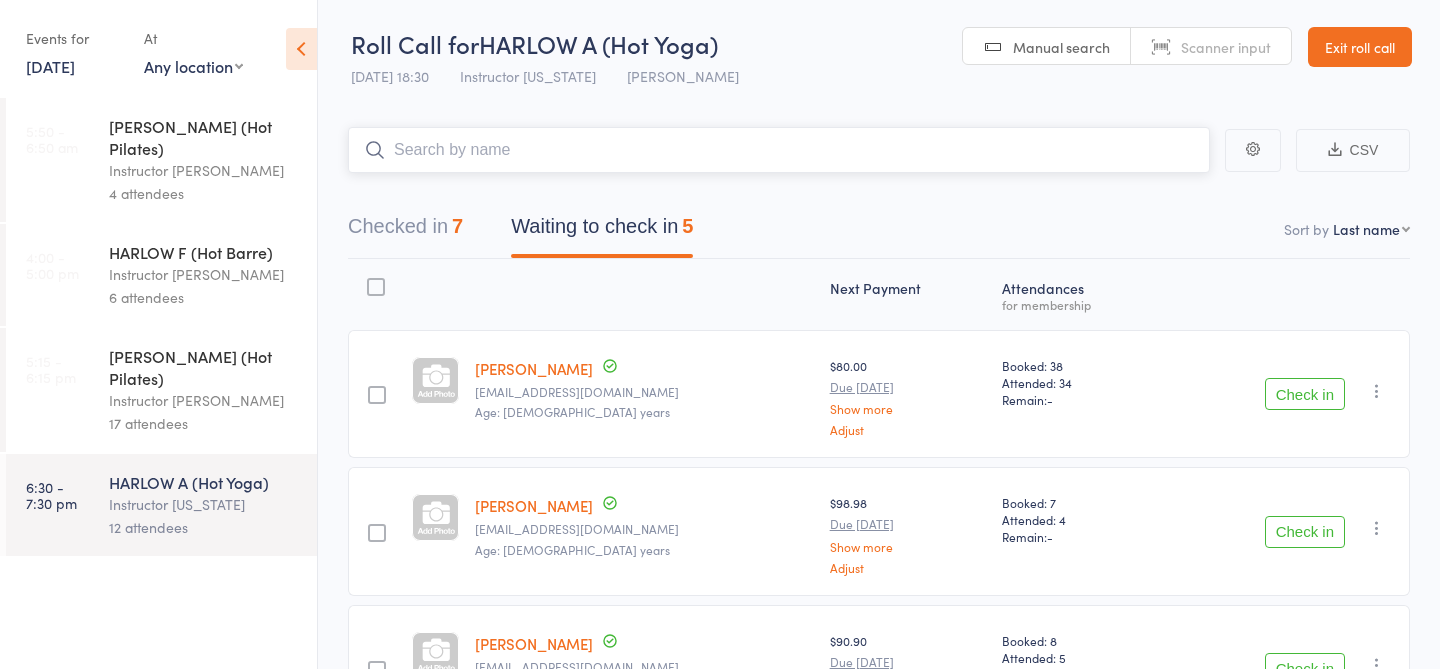 click on "Checked in  7" at bounding box center [405, 231] 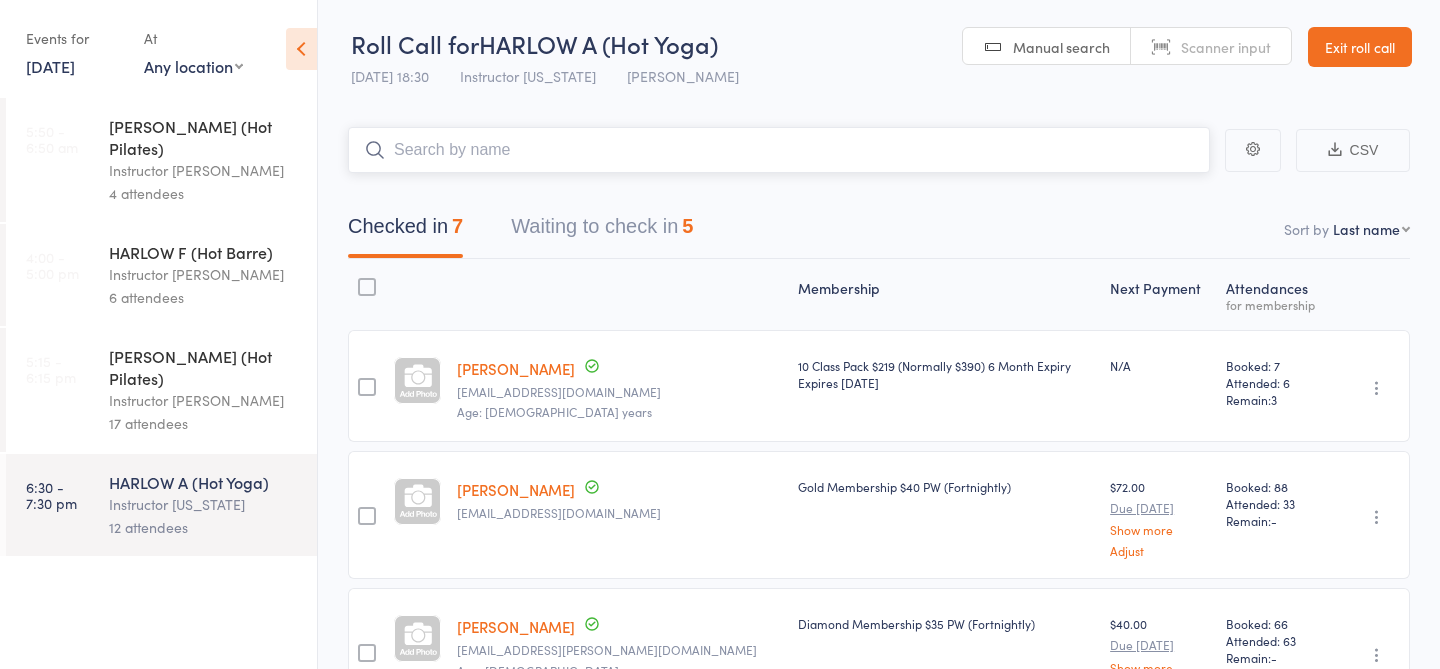 click at bounding box center (779, 150) 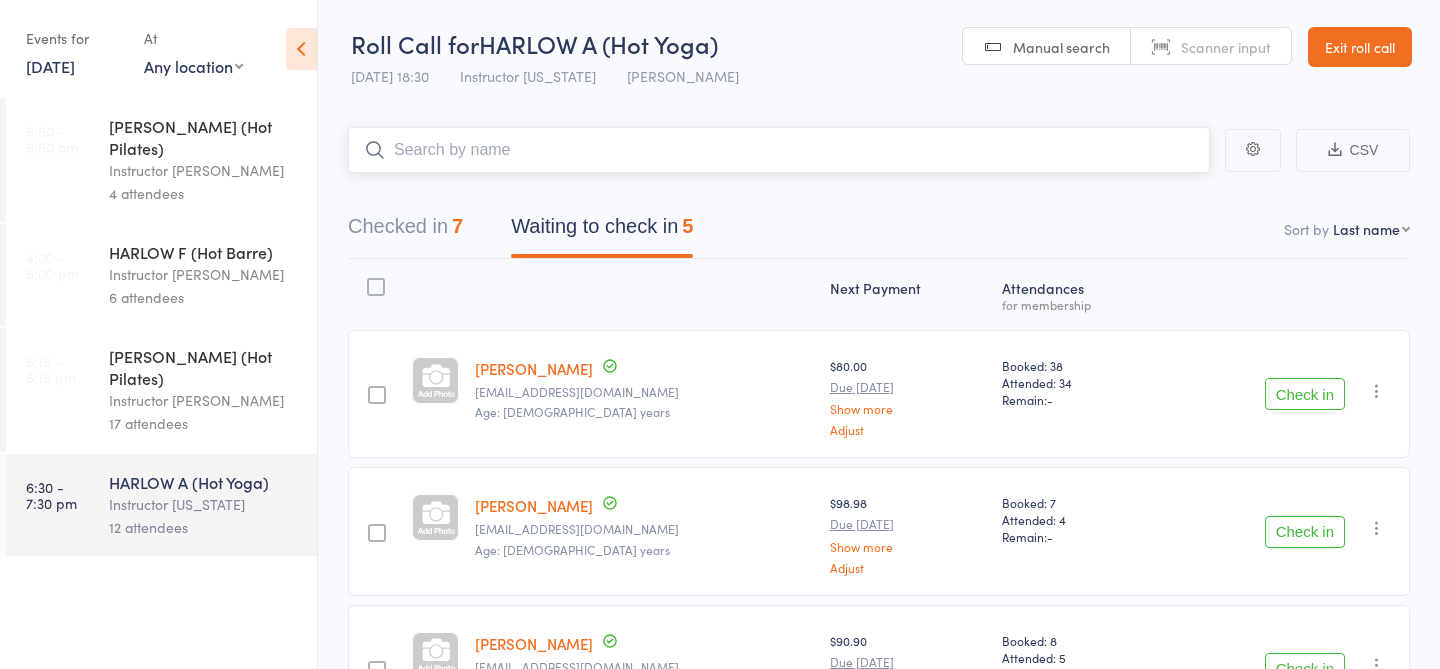 click at bounding box center [779, 150] 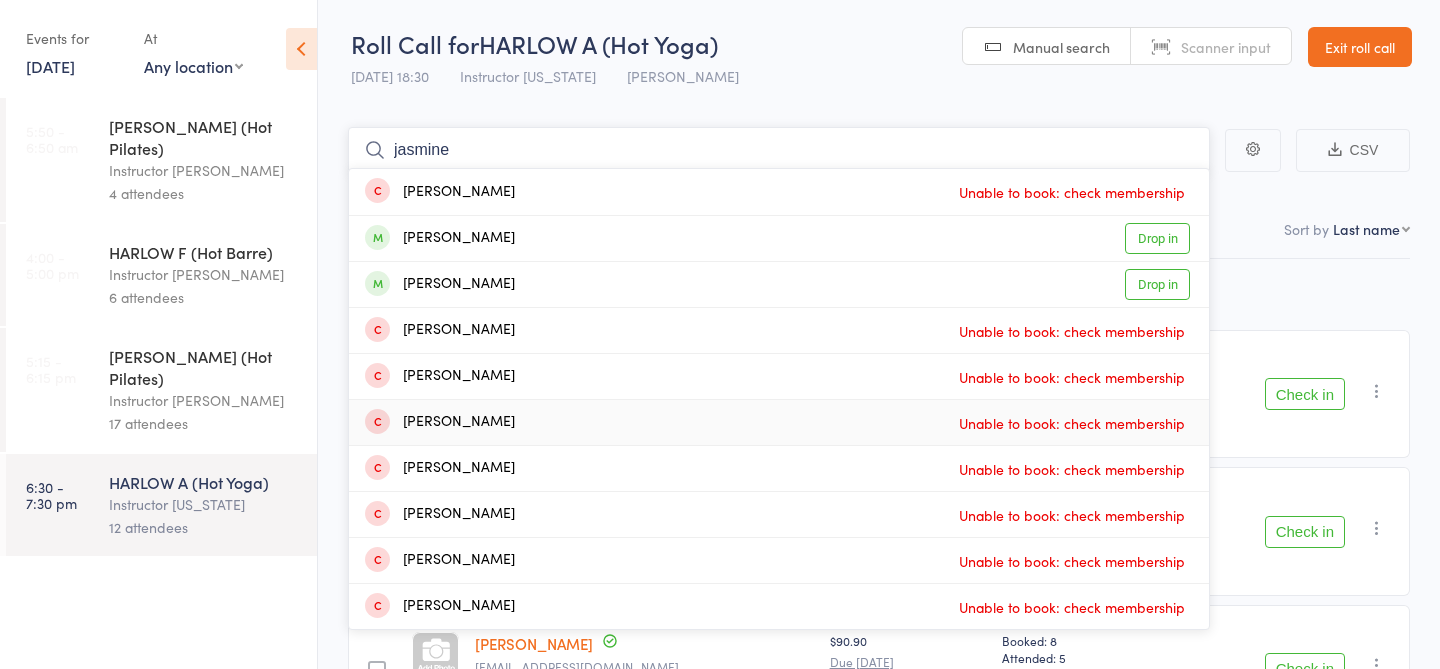 scroll, scrollTop: 77, scrollLeft: 0, axis: vertical 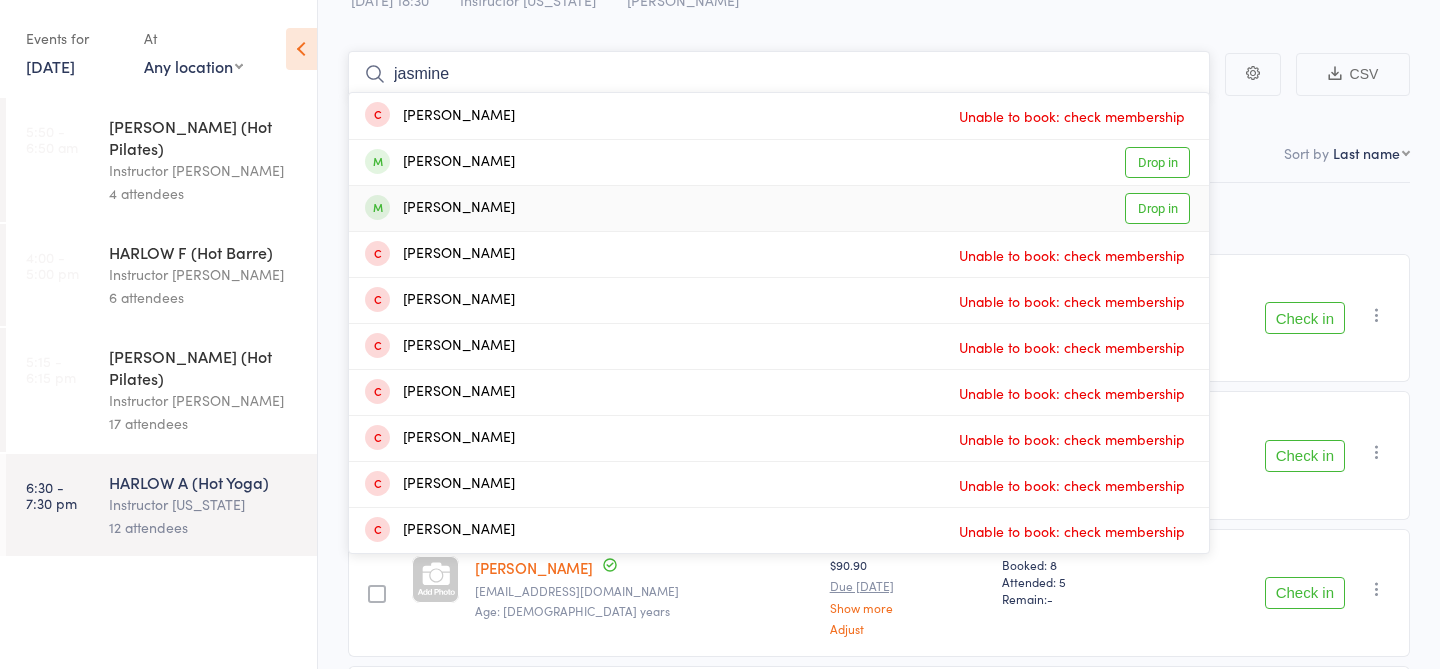 type on "jasmine" 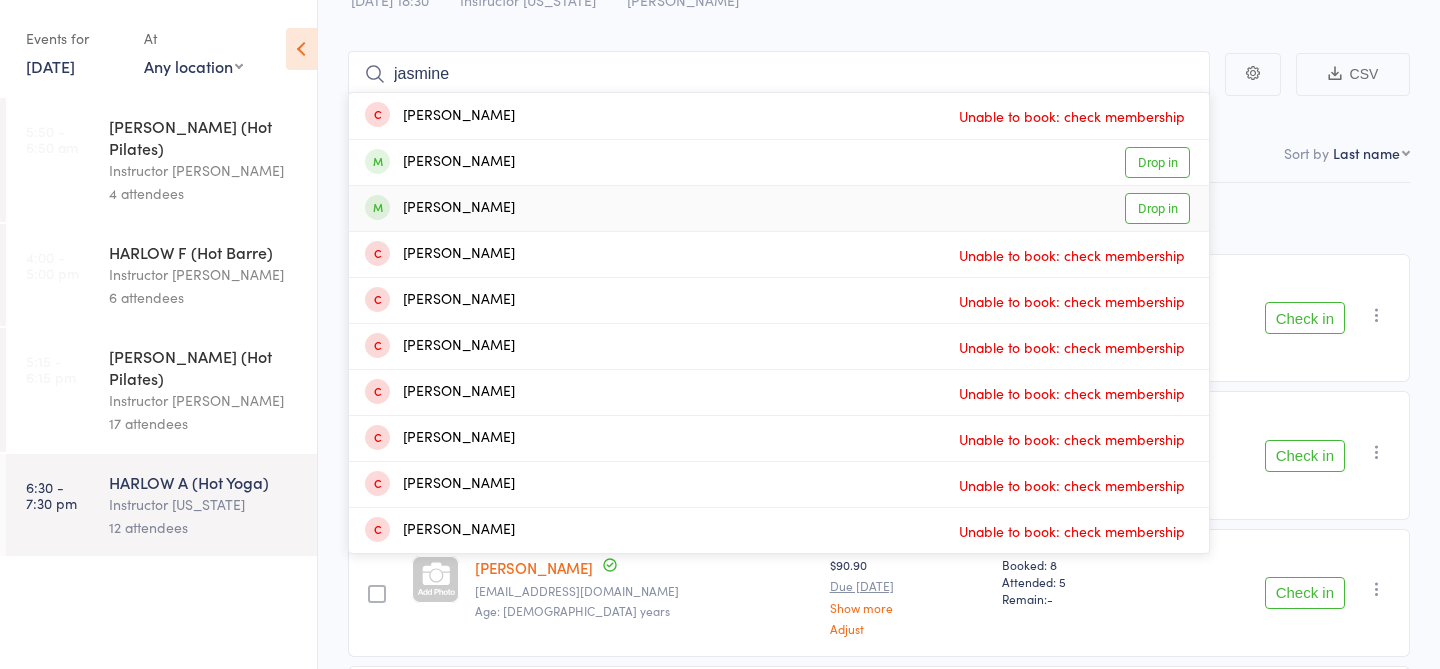 click on "Jasmine Henkel Drop in" at bounding box center (779, 208) 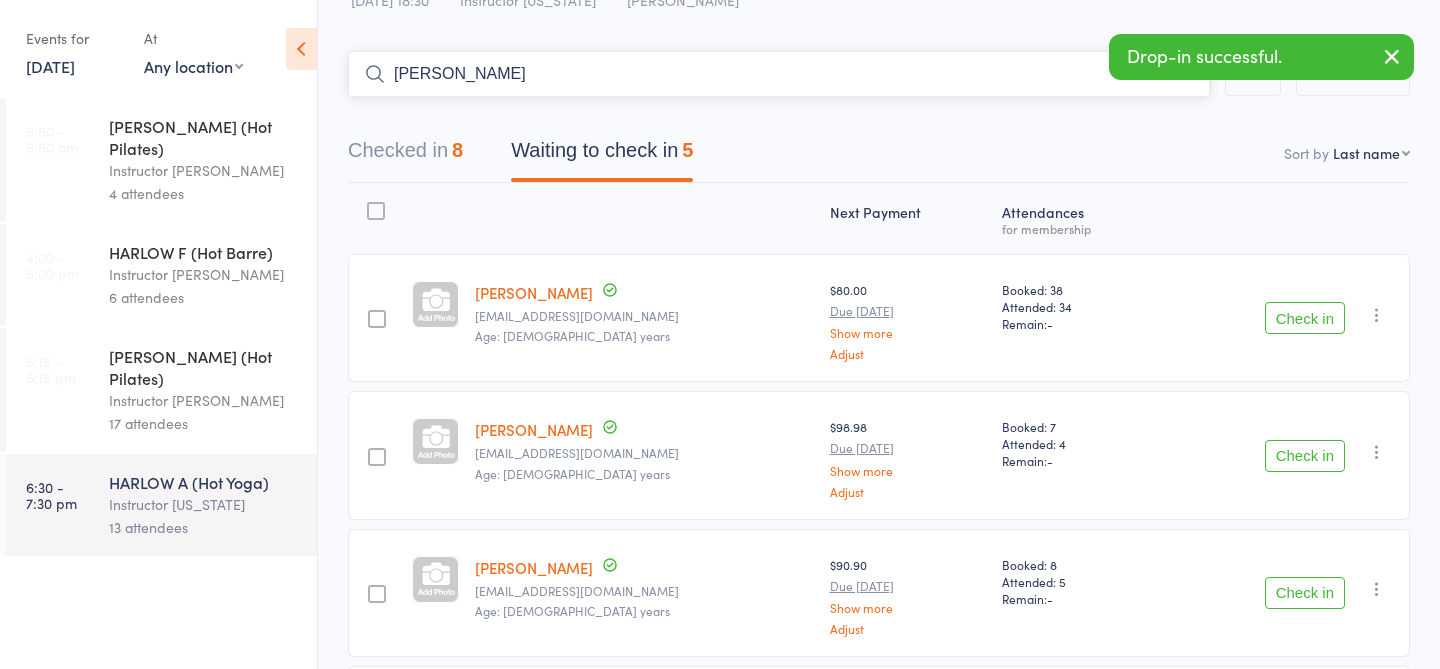 type on "jasmine he" 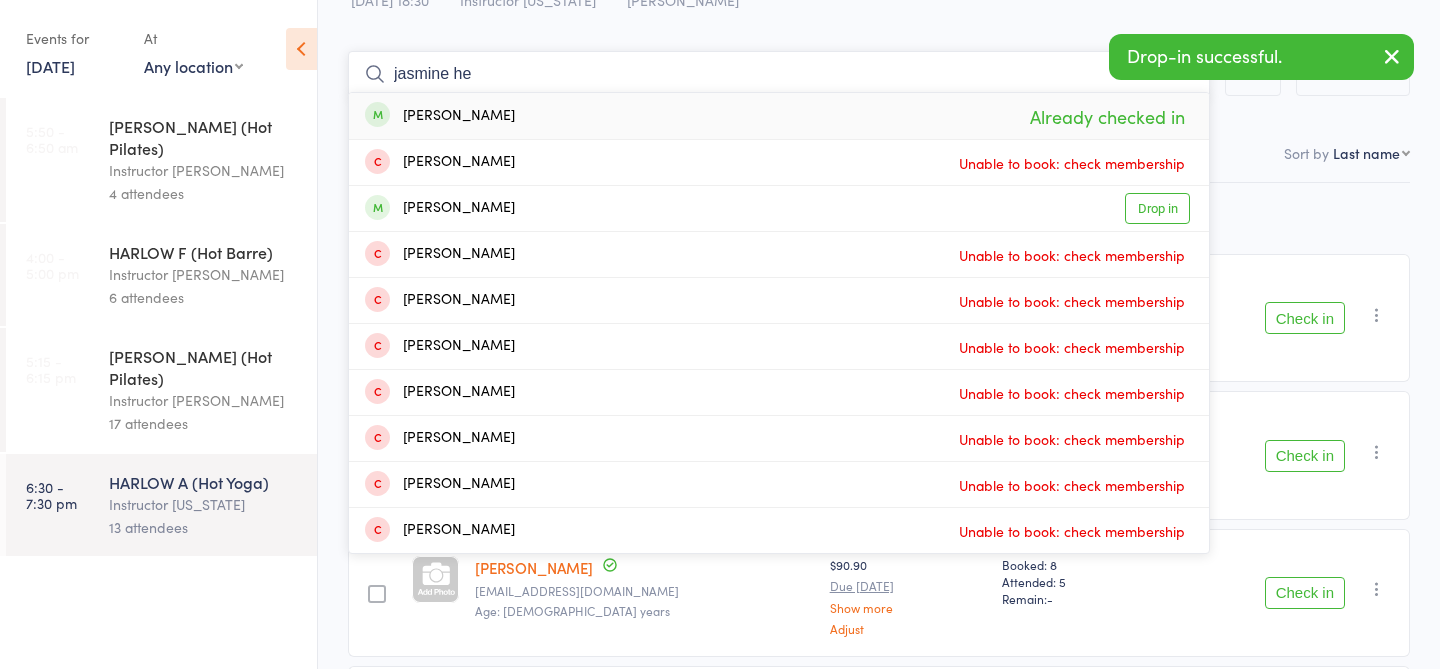 click on "jasmine he" at bounding box center (779, 74) 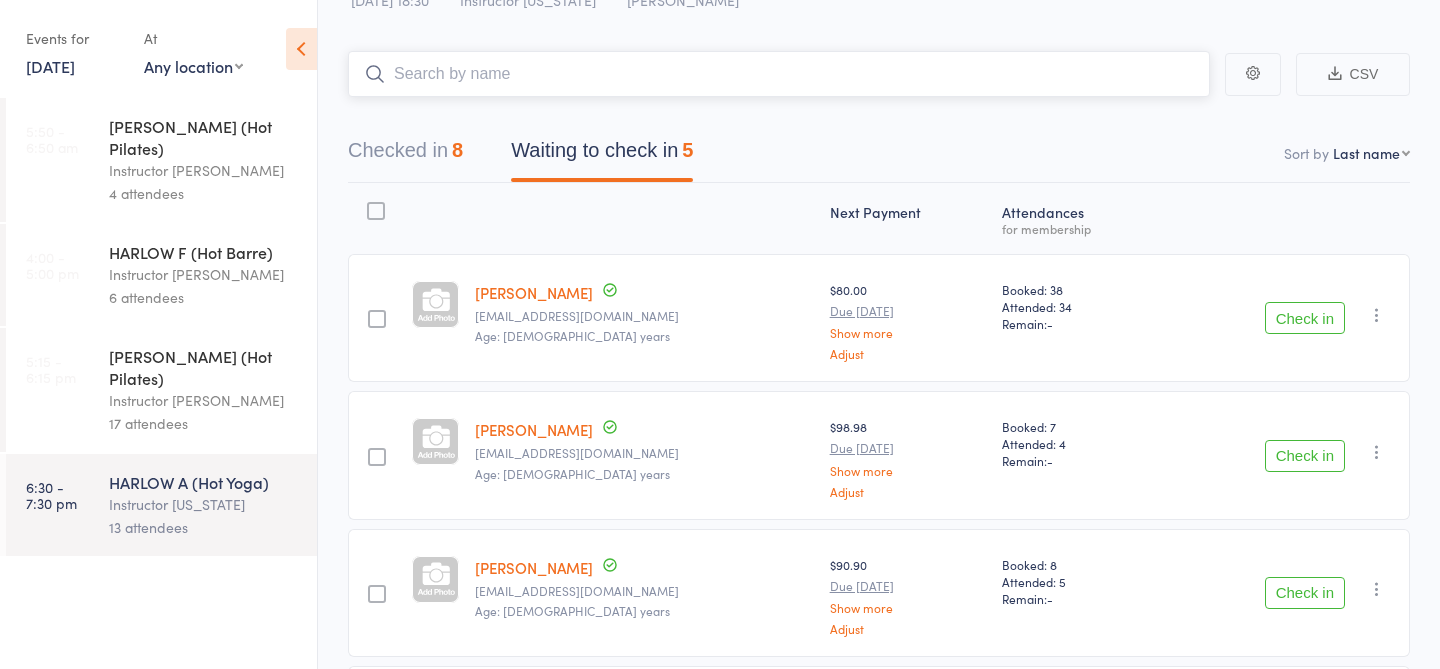 click at bounding box center [779, 74] 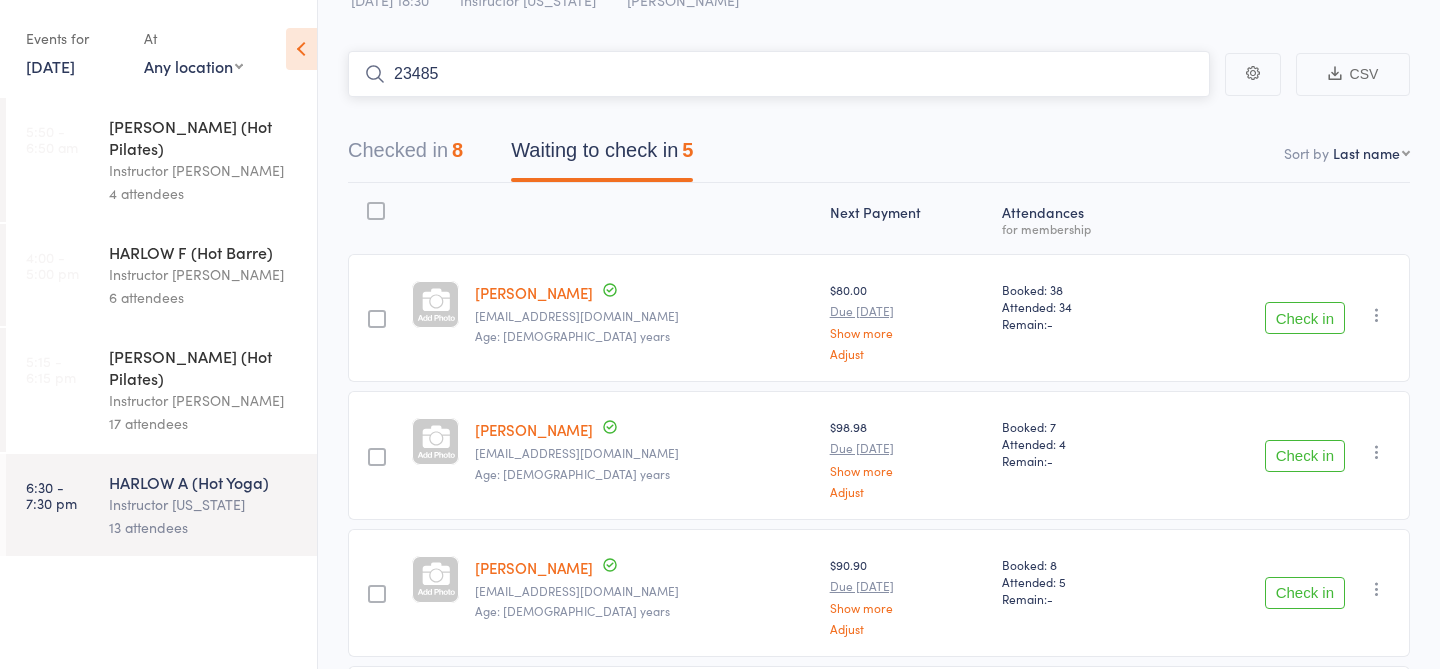 type on "23485" 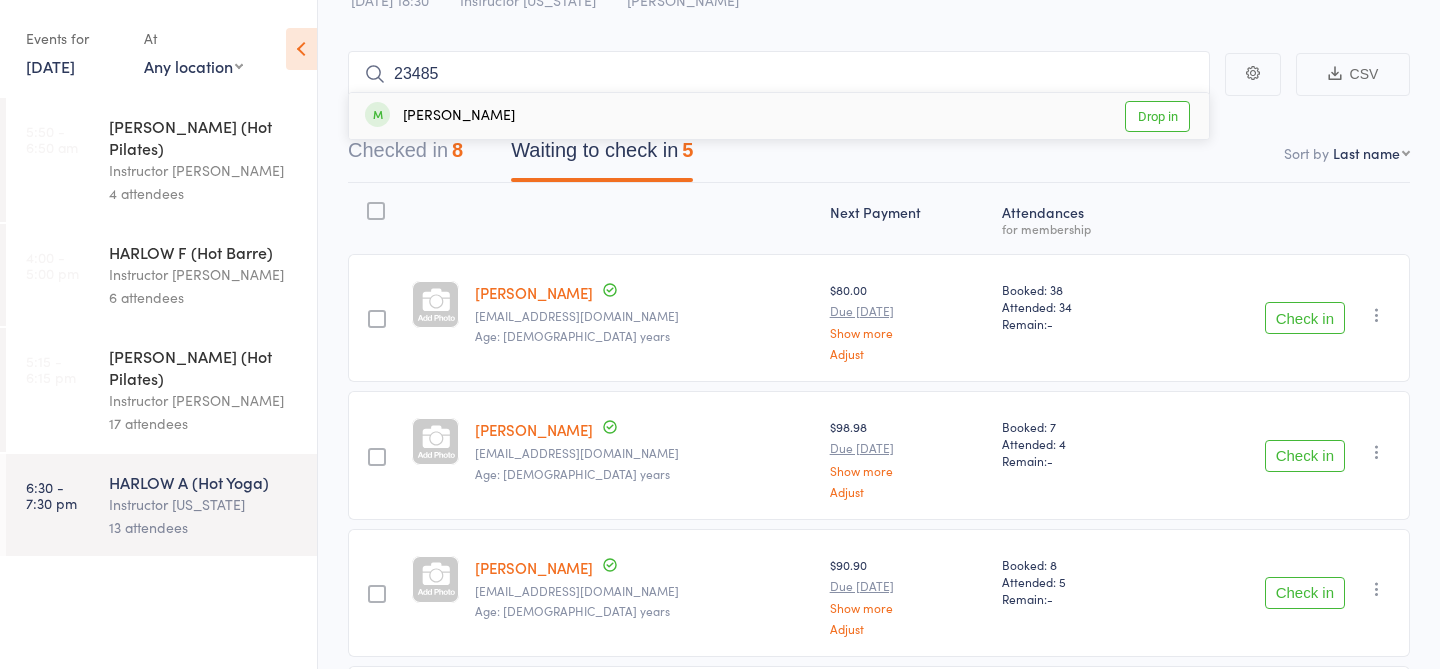 click on "Drop in" at bounding box center [1157, 116] 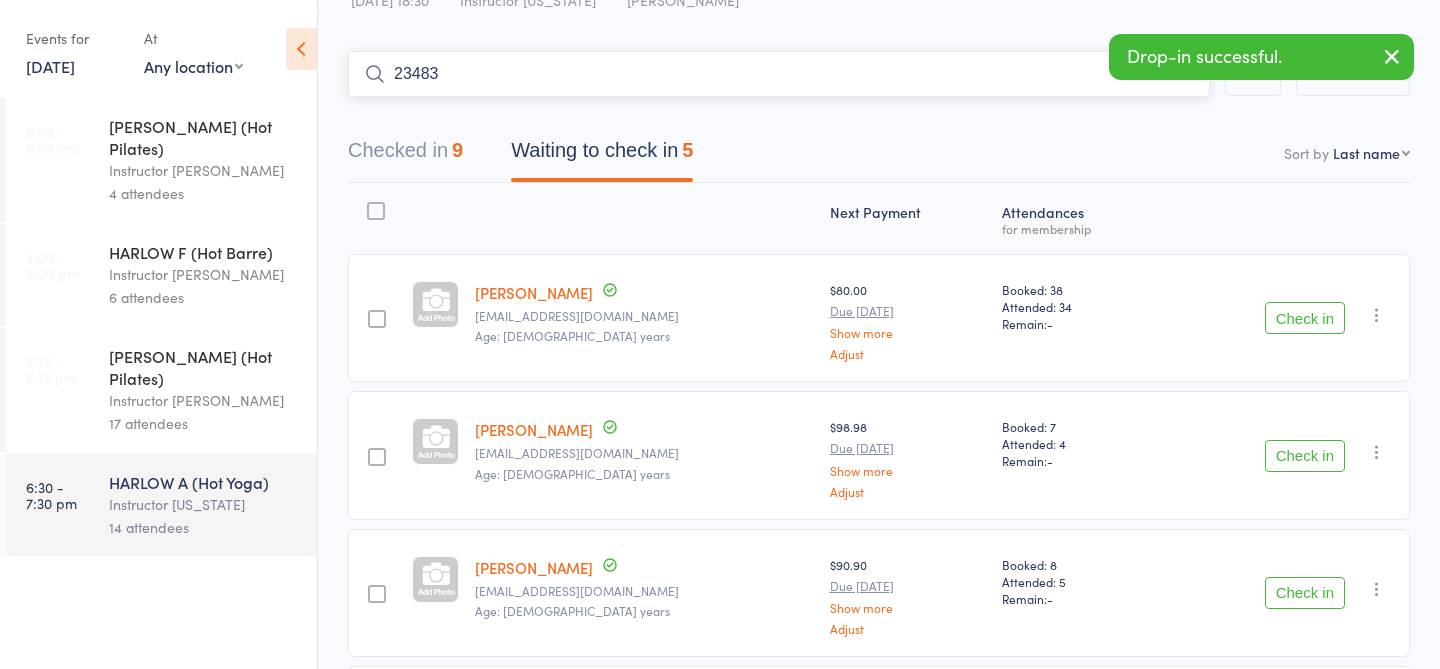 type on "23483" 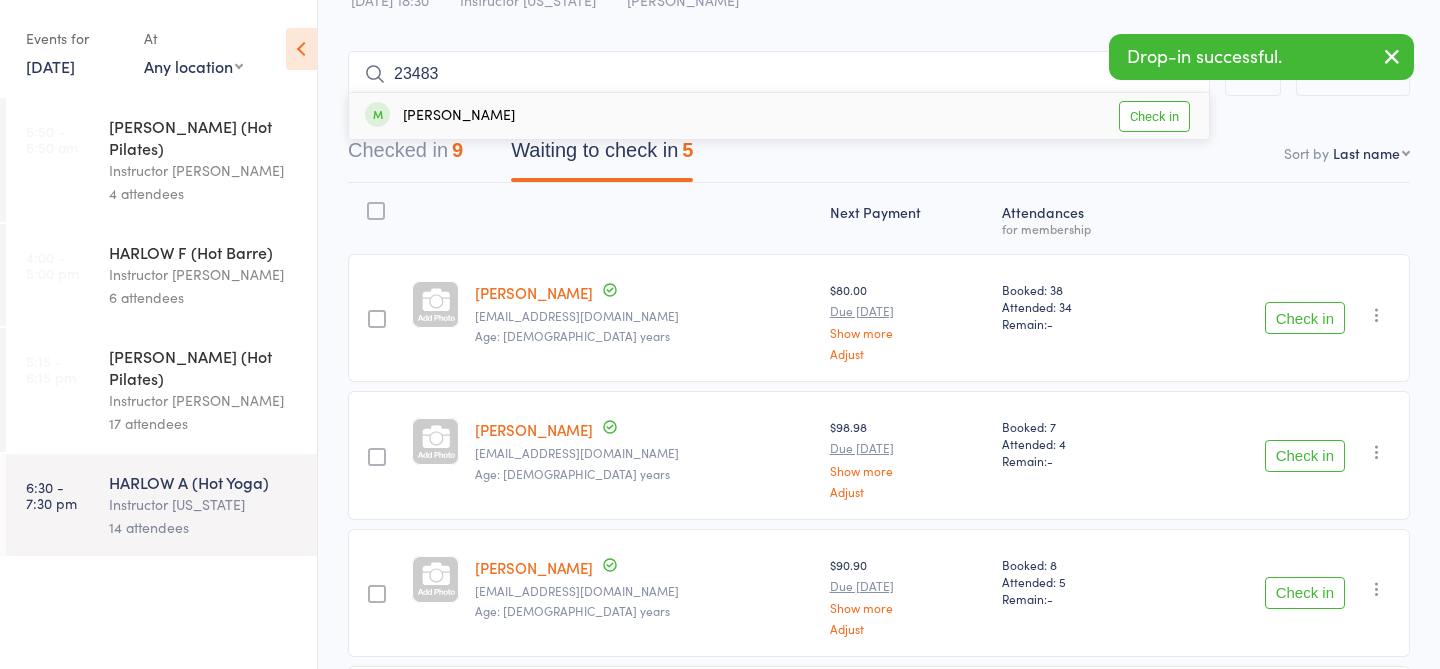 click on "Check in" at bounding box center (1154, 116) 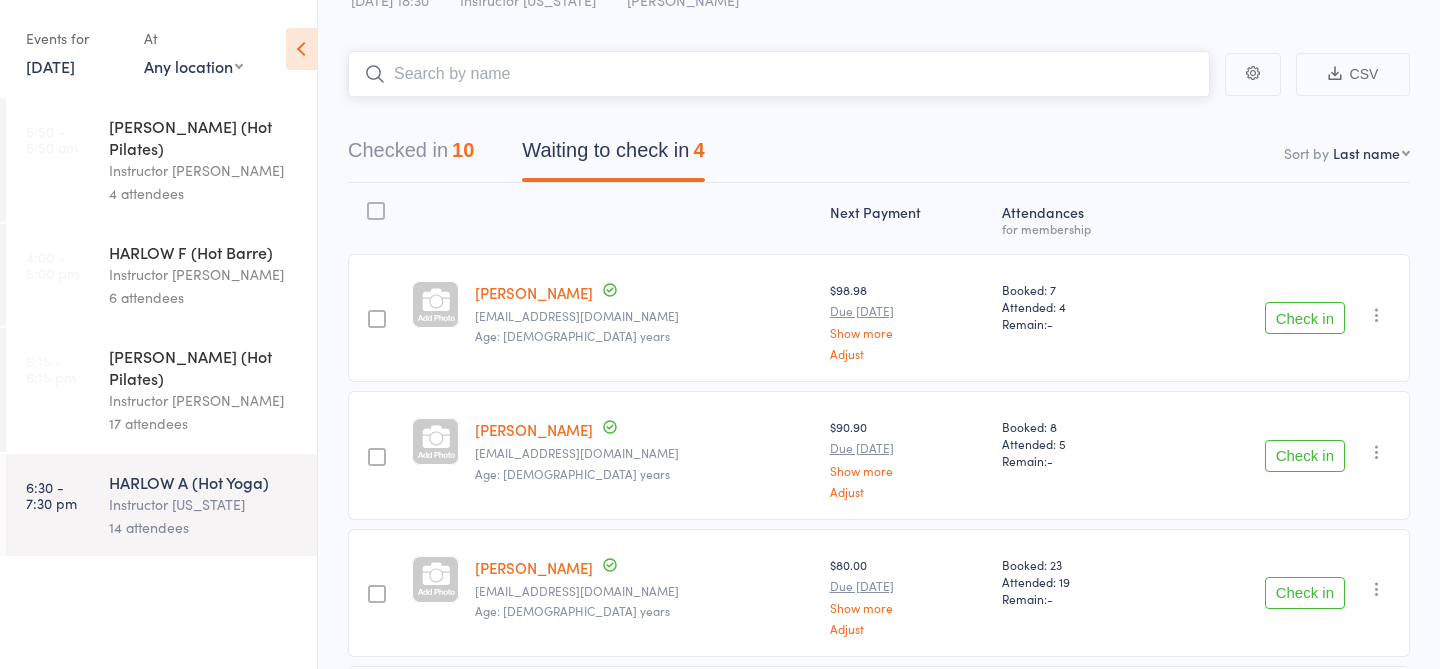 click on "Checked in  10" at bounding box center [411, 155] 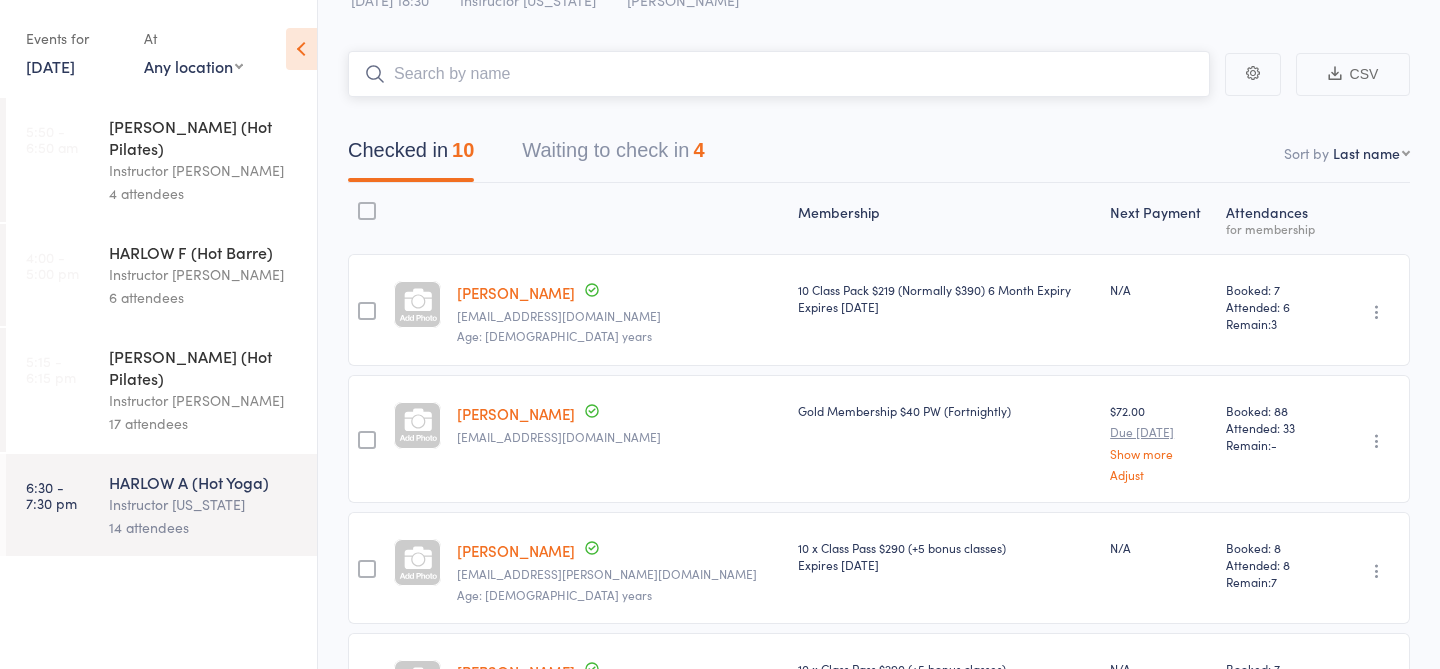 click on "Waiting to check in  4" at bounding box center [613, 155] 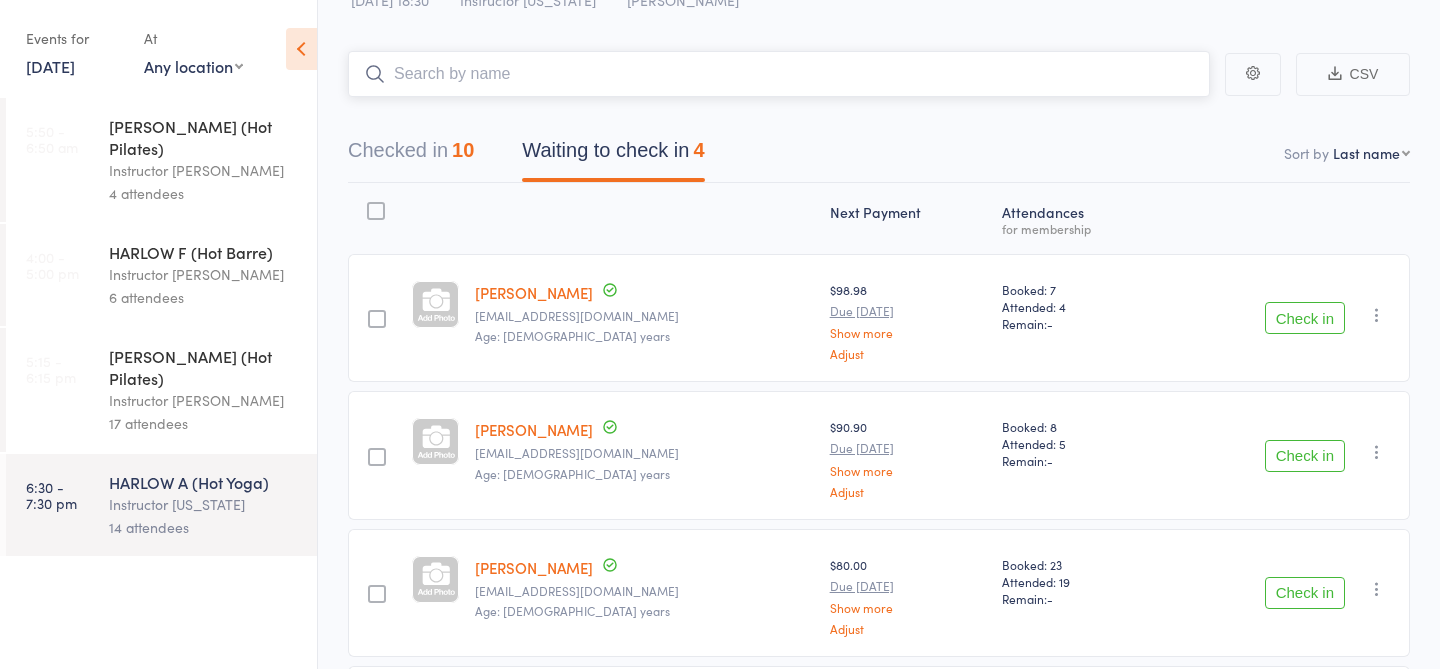 click on "Checked in  10" at bounding box center (411, 155) 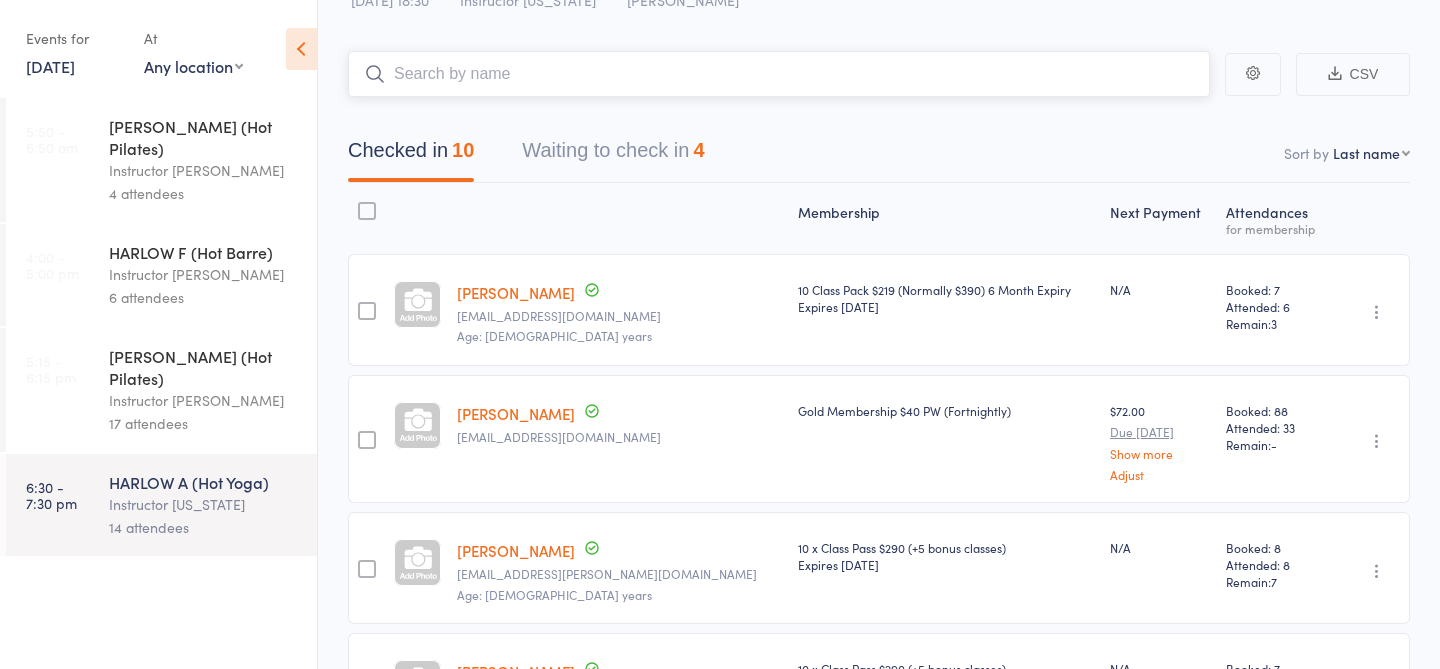 click on "Waiting to check in  4" at bounding box center (613, 155) 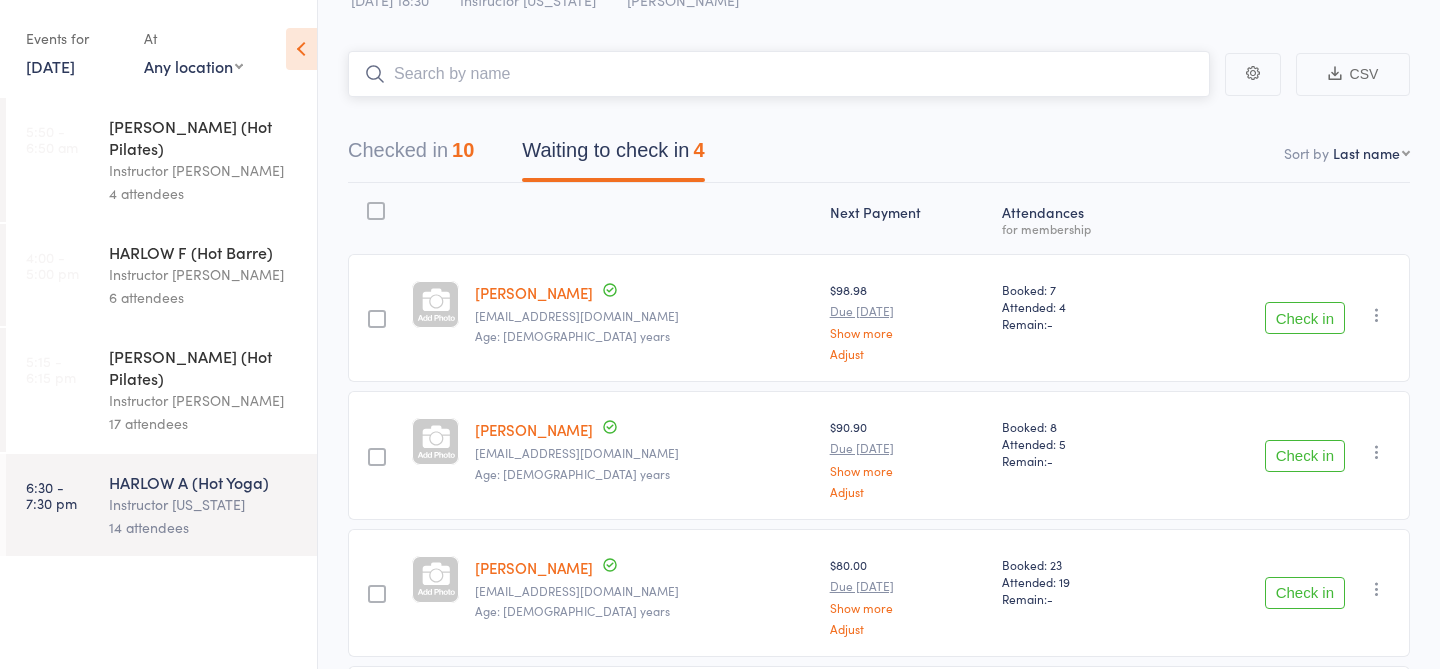 click on "10" at bounding box center (463, 150) 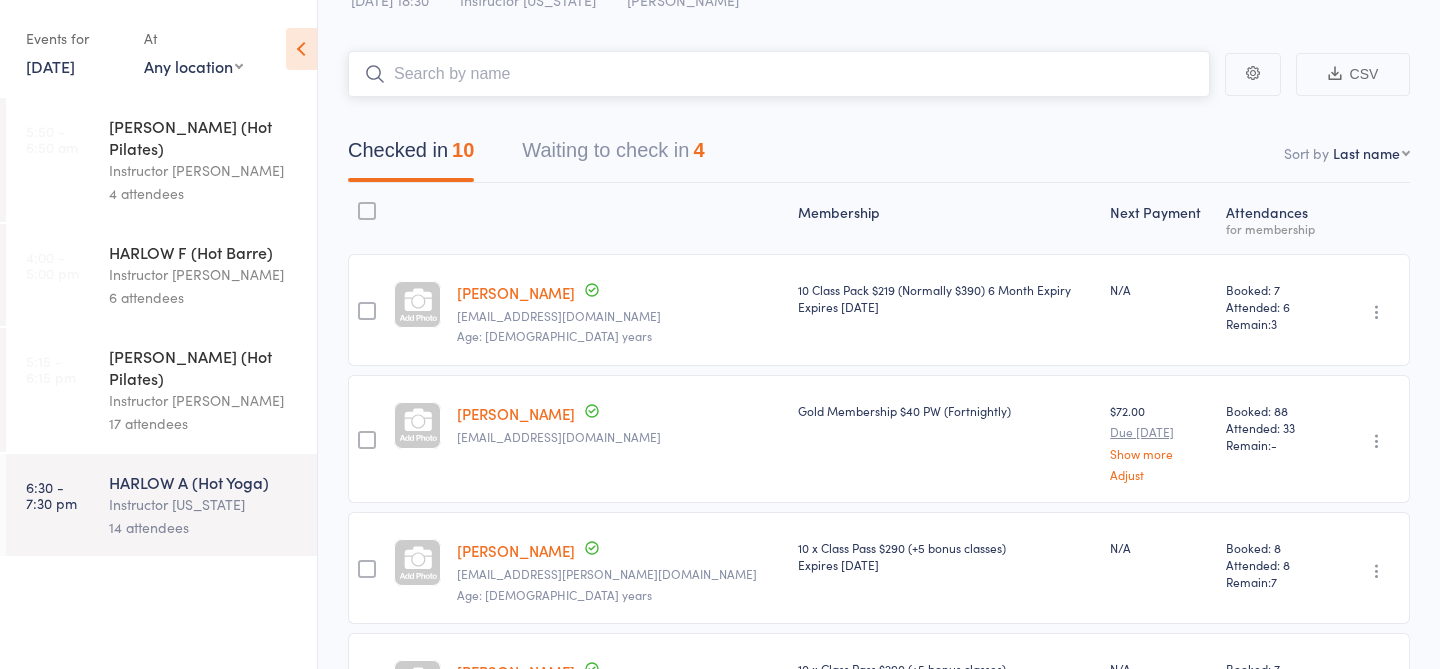 click on "Waiting to check in  4" at bounding box center [613, 155] 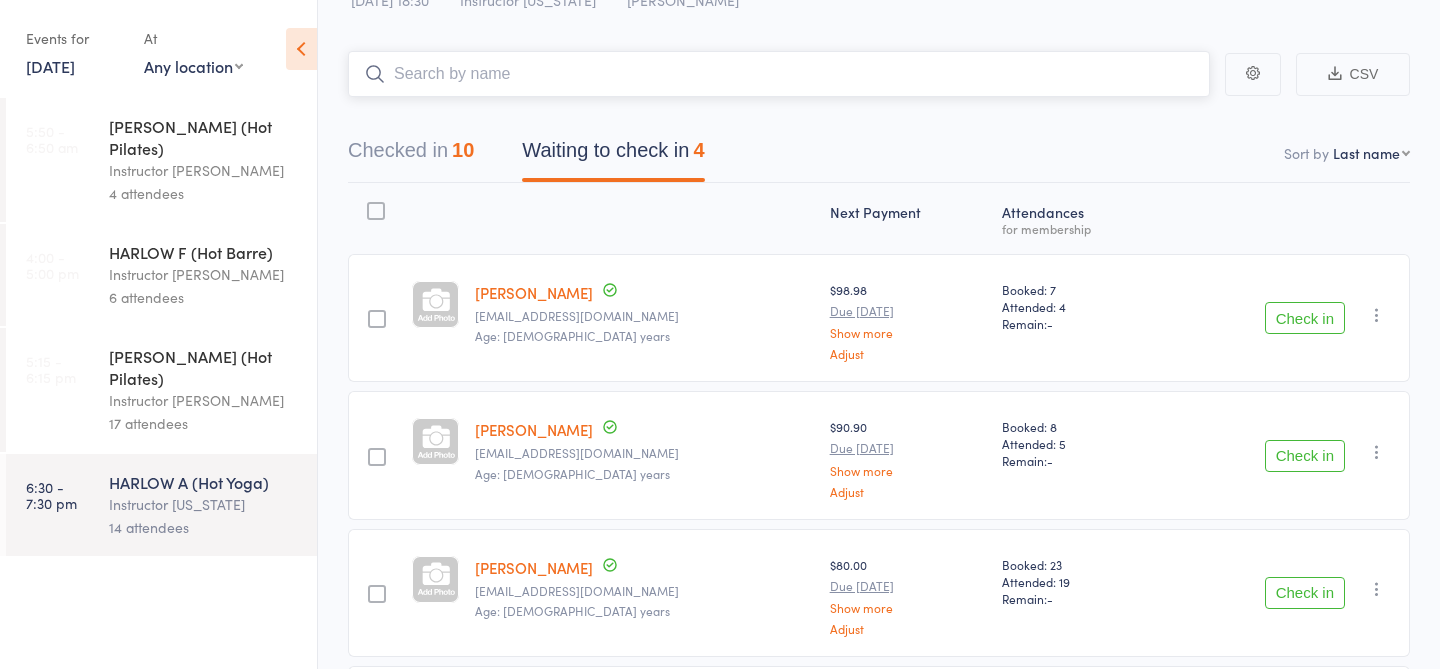 click at bounding box center (779, 74) 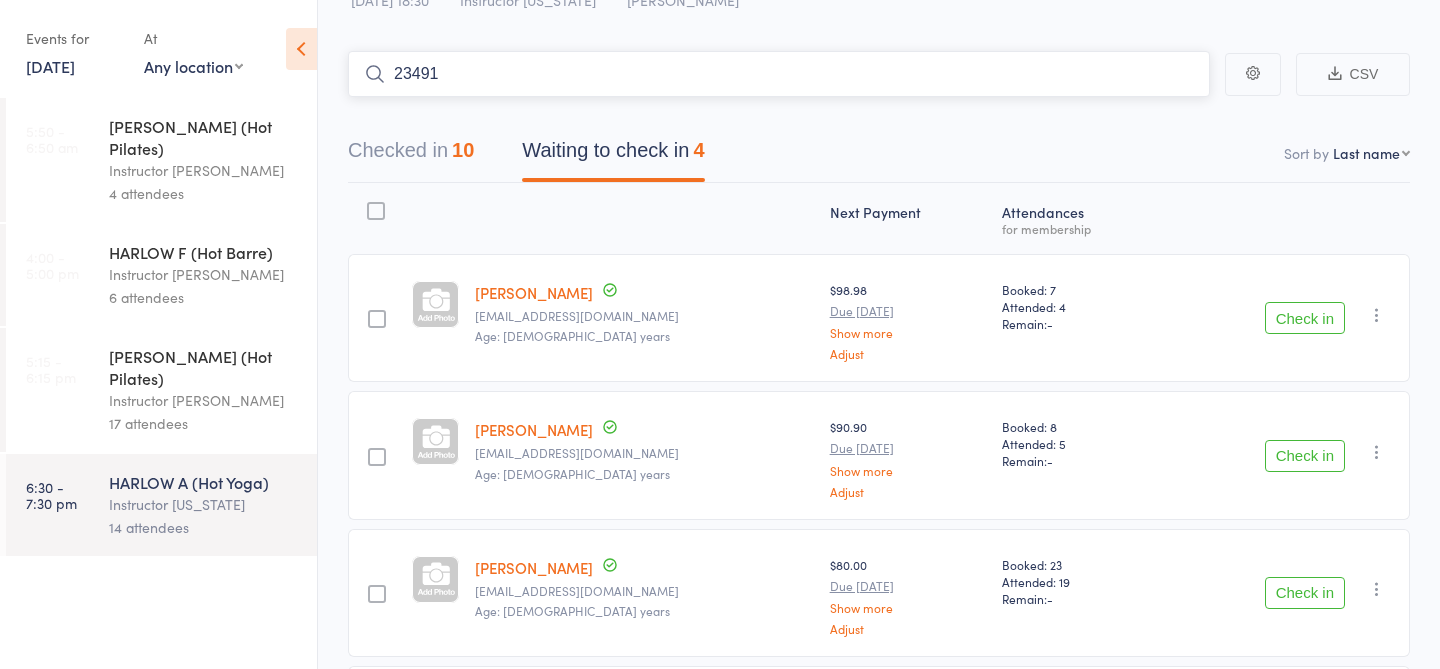 type on "23491" 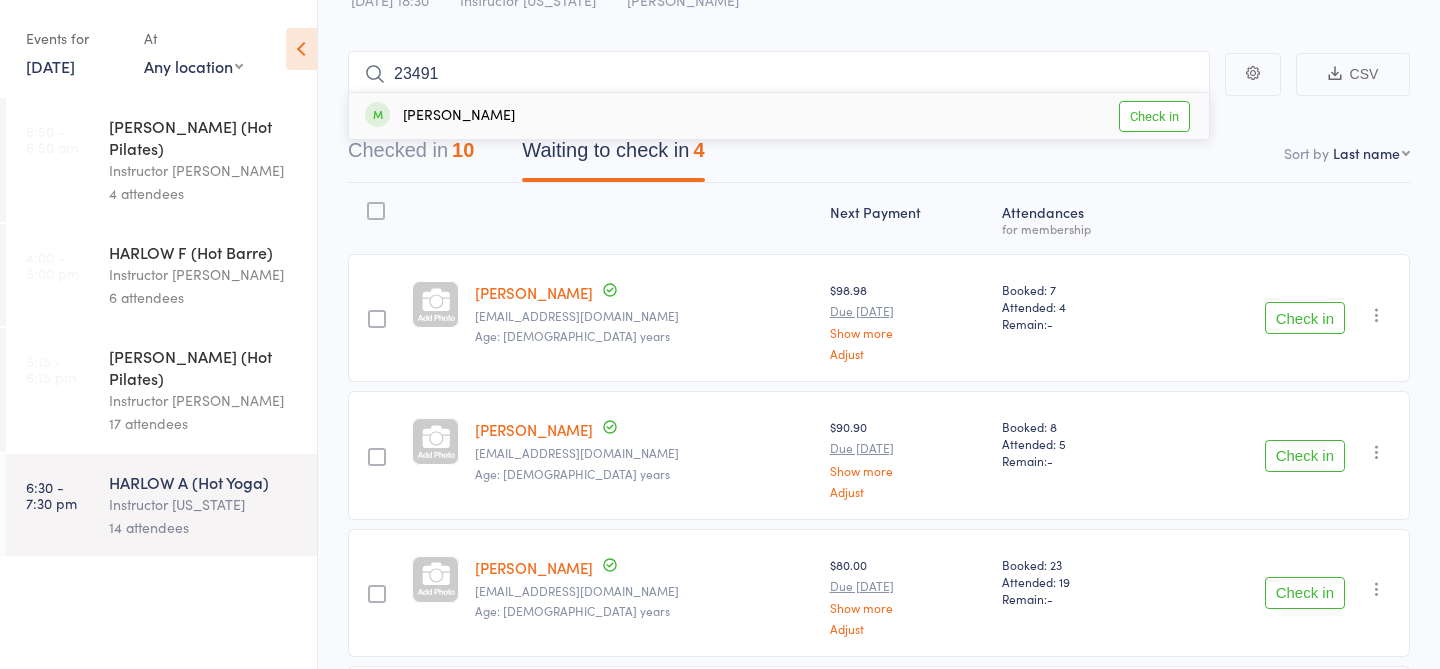 click on "Check in" at bounding box center [1154, 116] 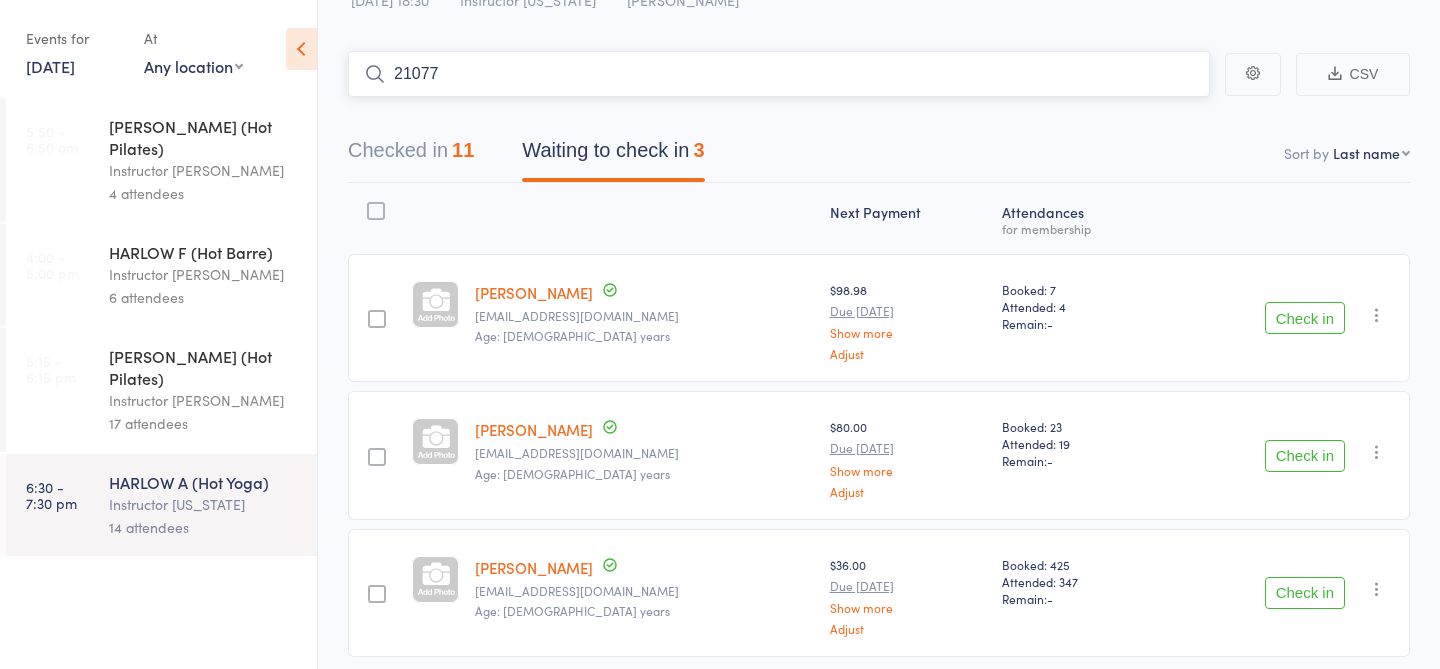 type on "21077" 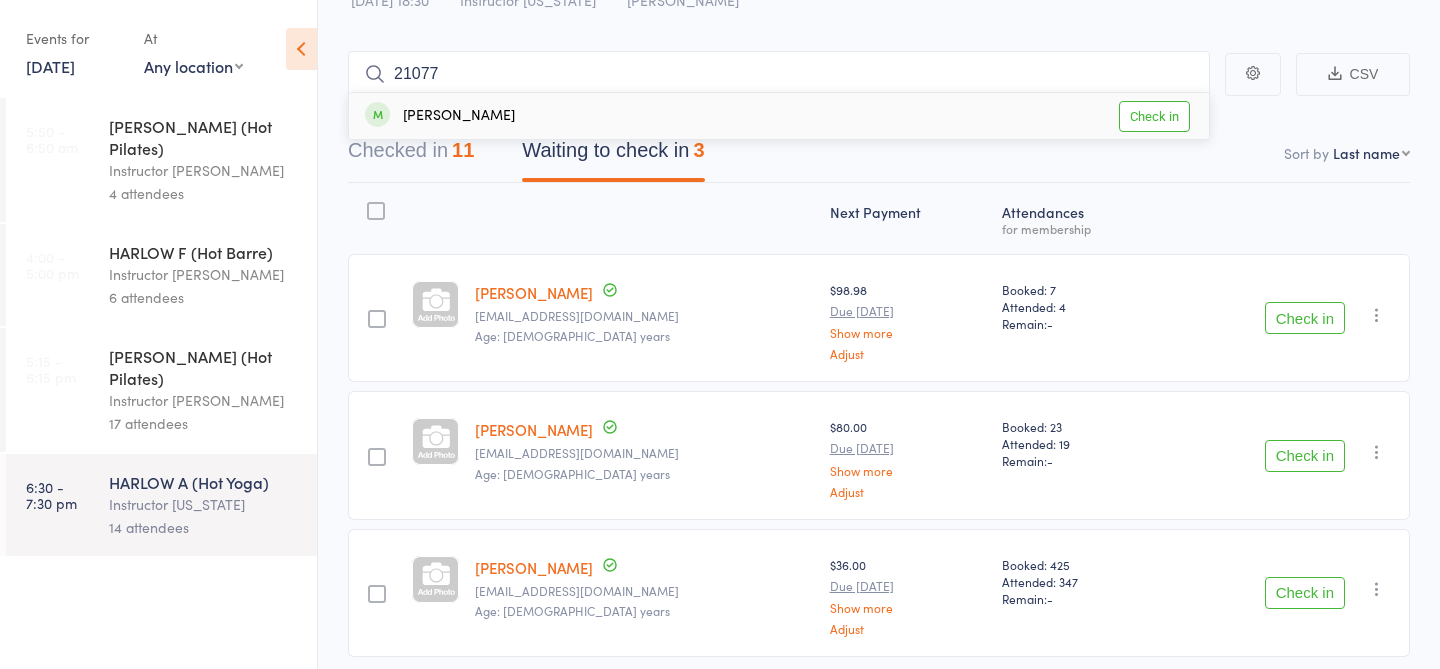 click on "Check in" at bounding box center (1154, 116) 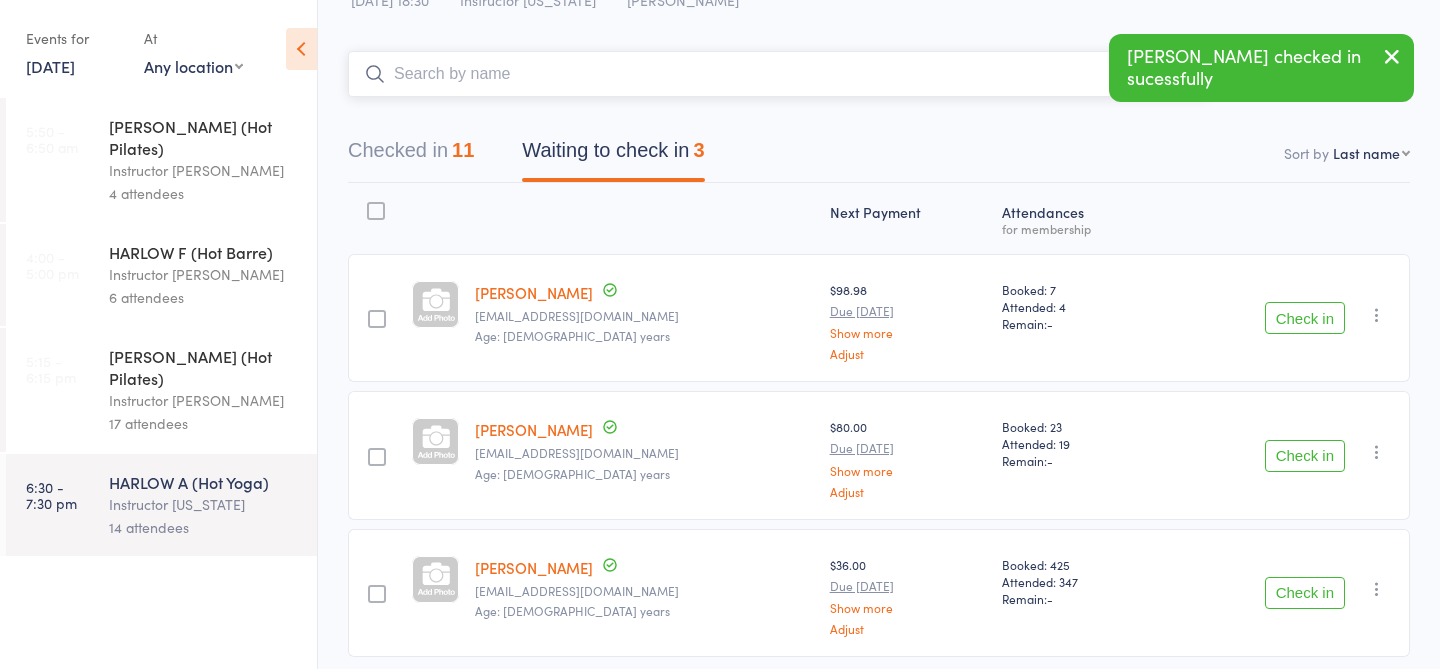 scroll, scrollTop: 16, scrollLeft: 0, axis: vertical 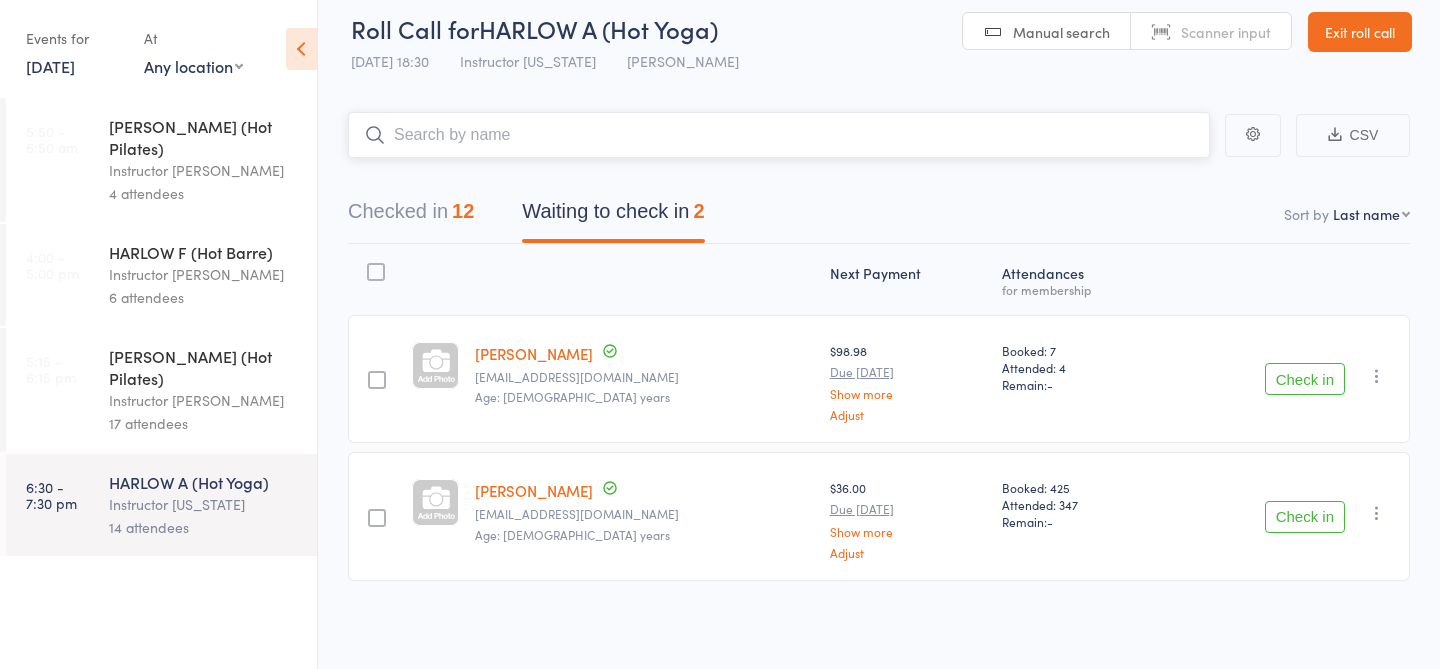 click on "Checked in  12" at bounding box center (411, 216) 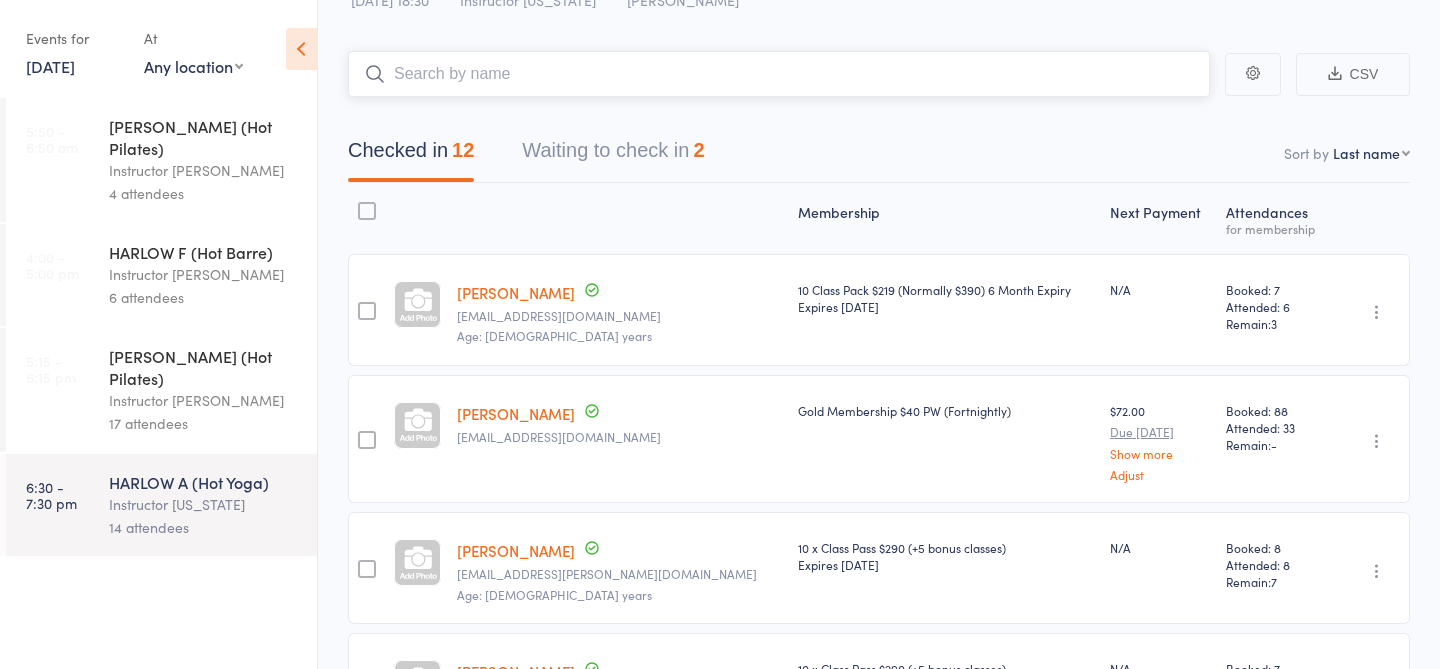 click on "Waiting to check in  2" at bounding box center (613, 155) 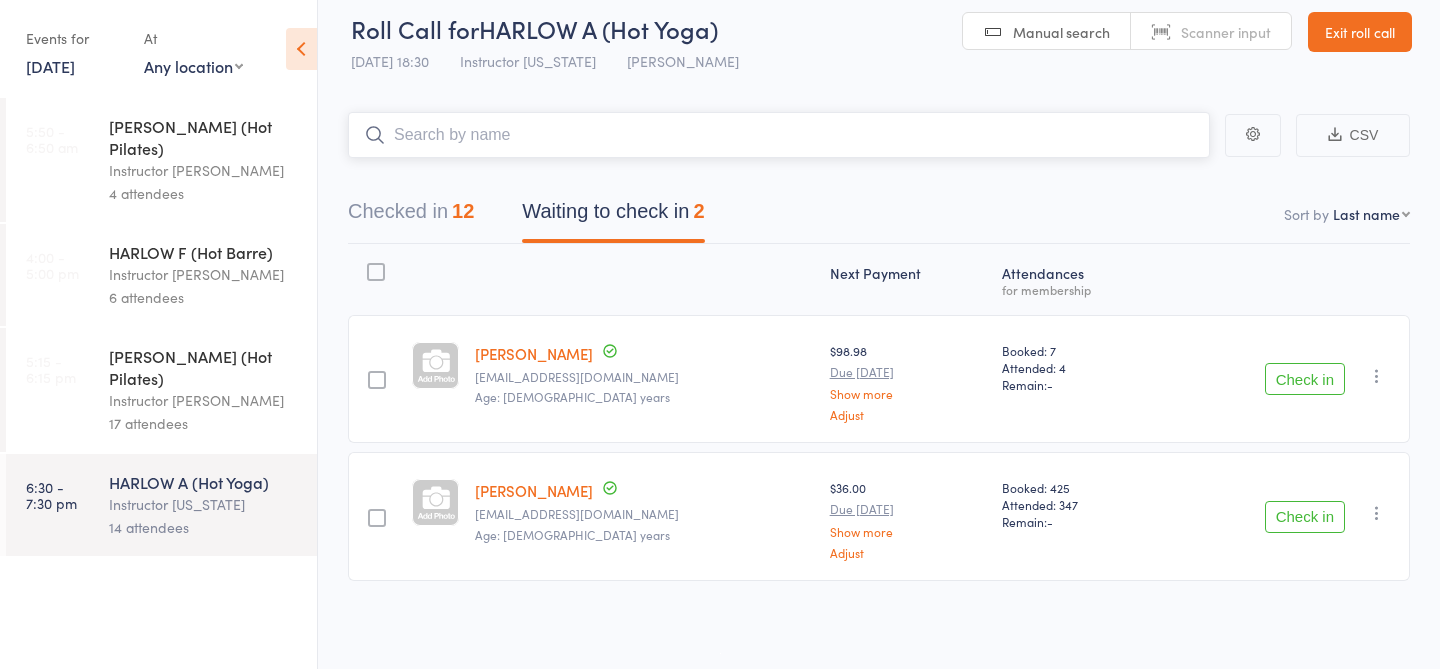click on "Checked in  12" at bounding box center [411, 216] 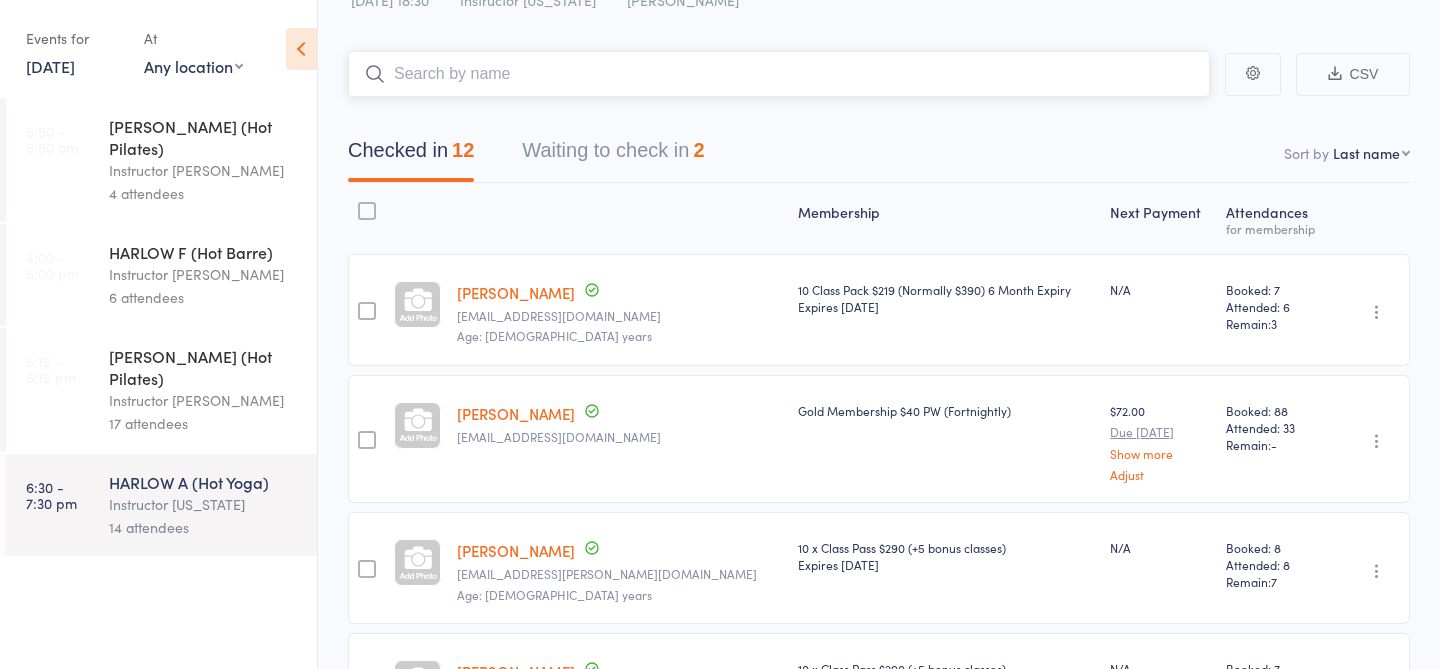 click on "Waiting to check in  2" at bounding box center (613, 155) 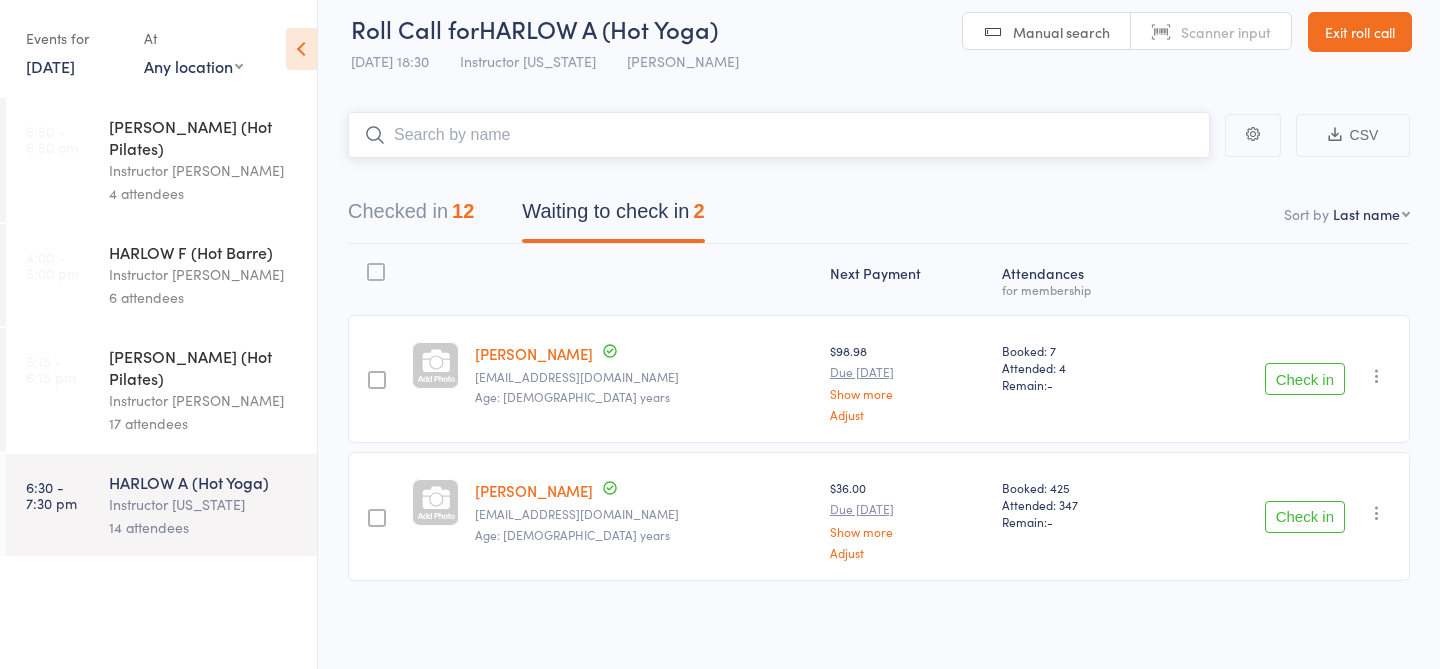 click on "Checked in  12" at bounding box center [411, 216] 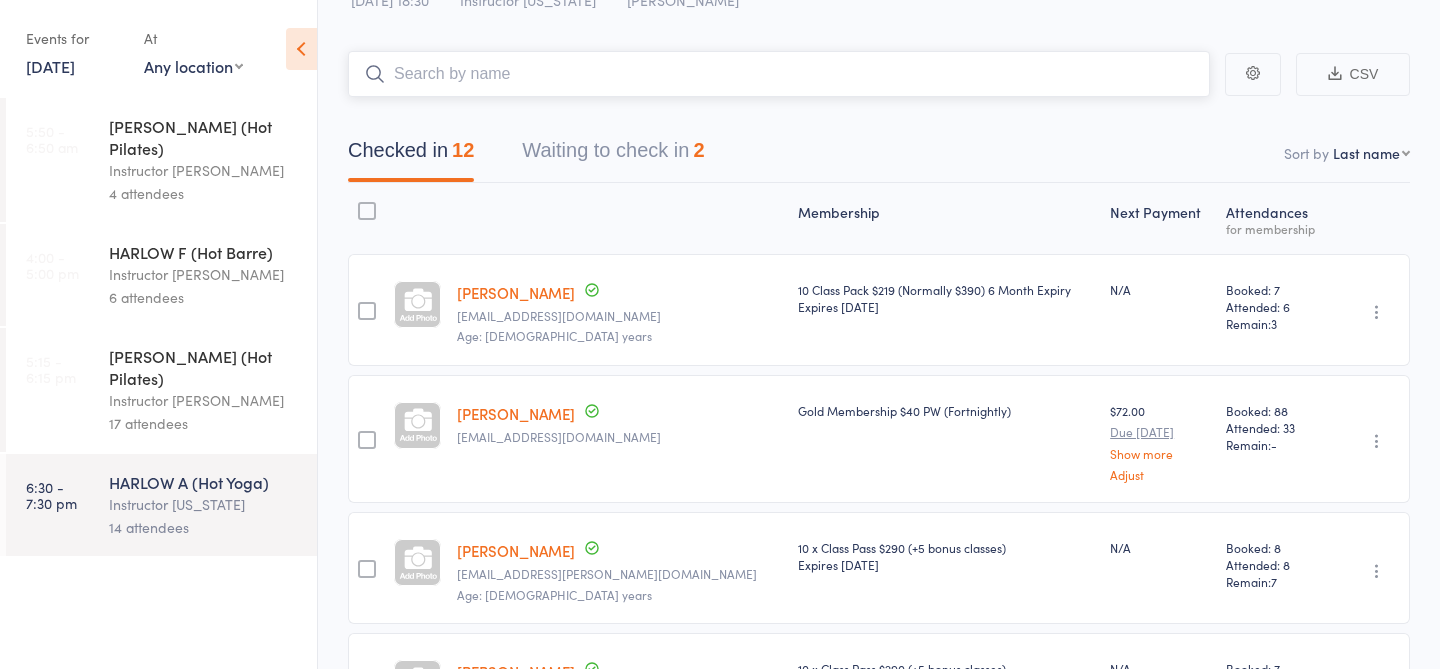 click on "Waiting to check in  2" at bounding box center (613, 155) 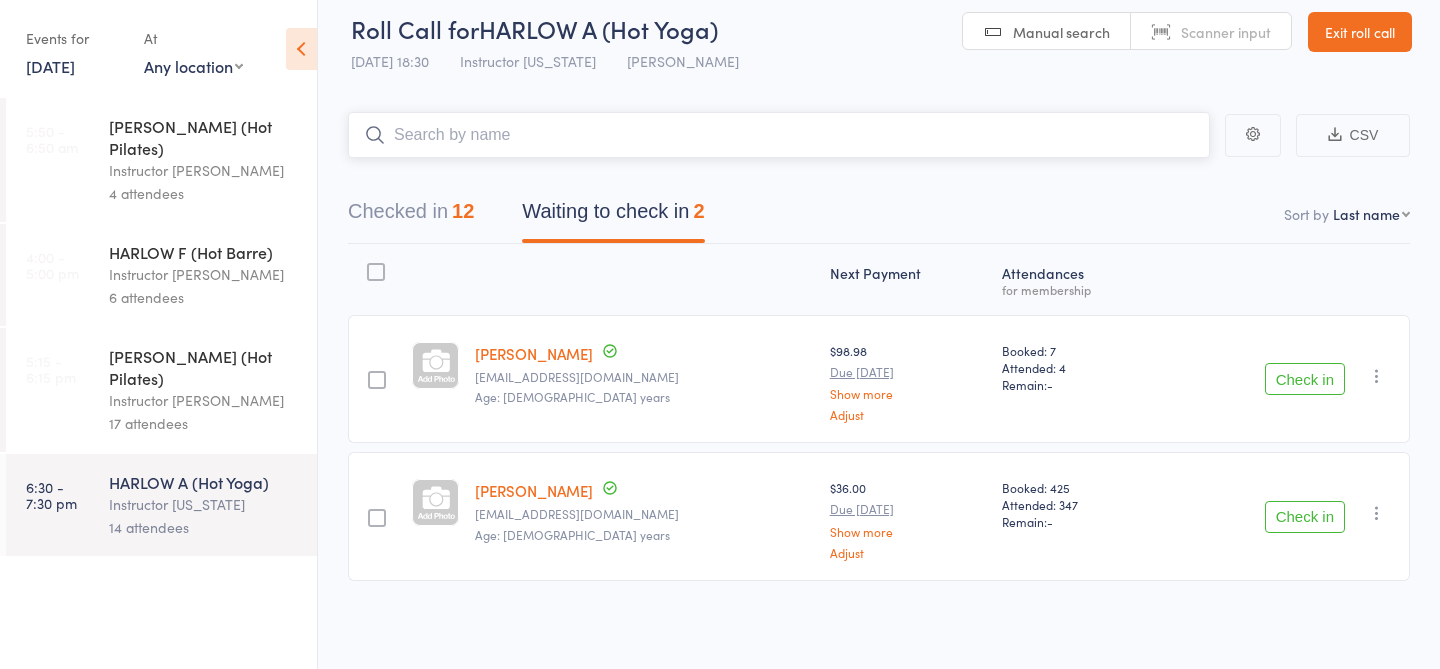 click on "Checked in  12" at bounding box center (411, 216) 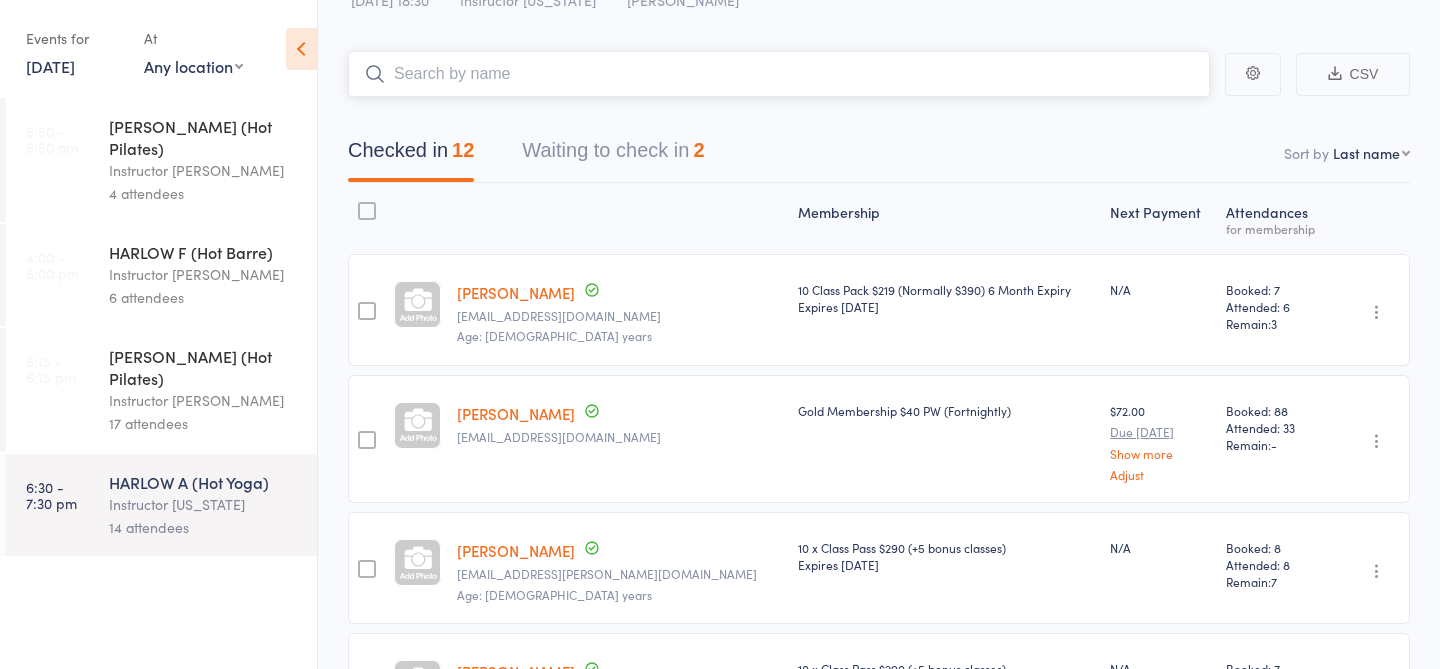 click on "Waiting to check in  2" at bounding box center (613, 155) 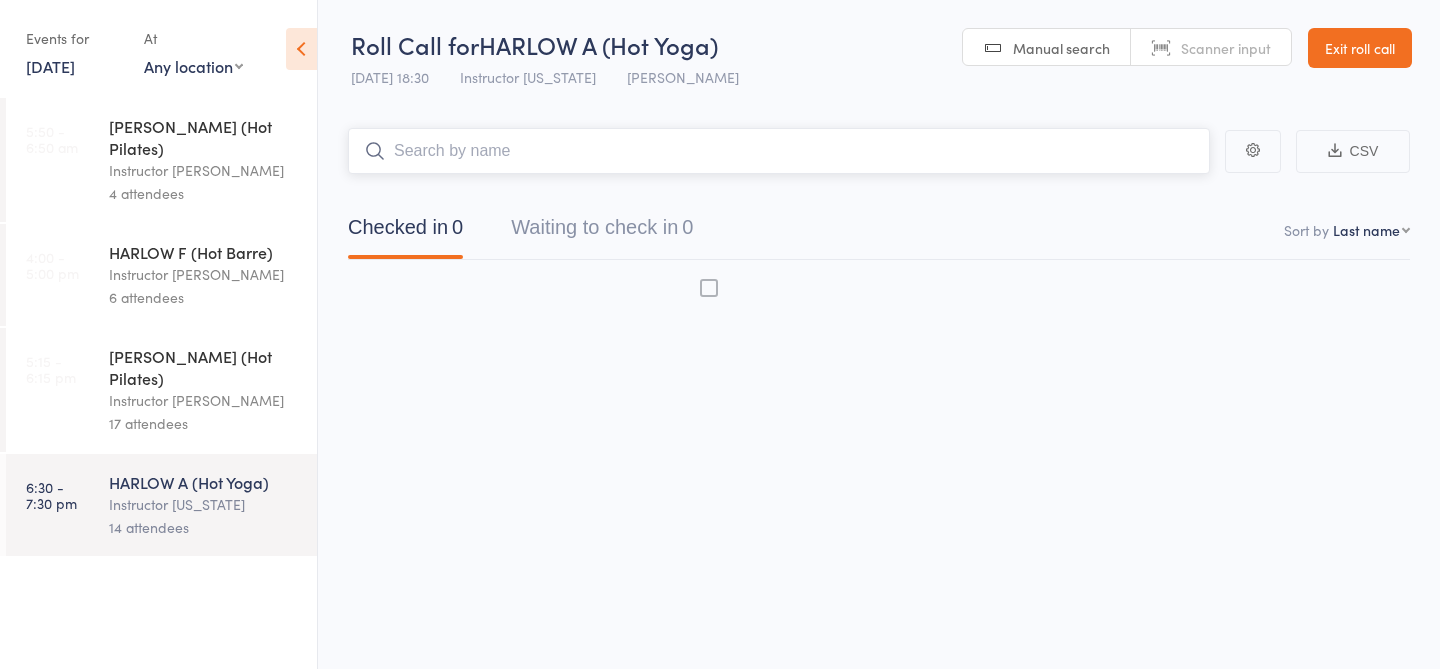 scroll, scrollTop: 1, scrollLeft: 0, axis: vertical 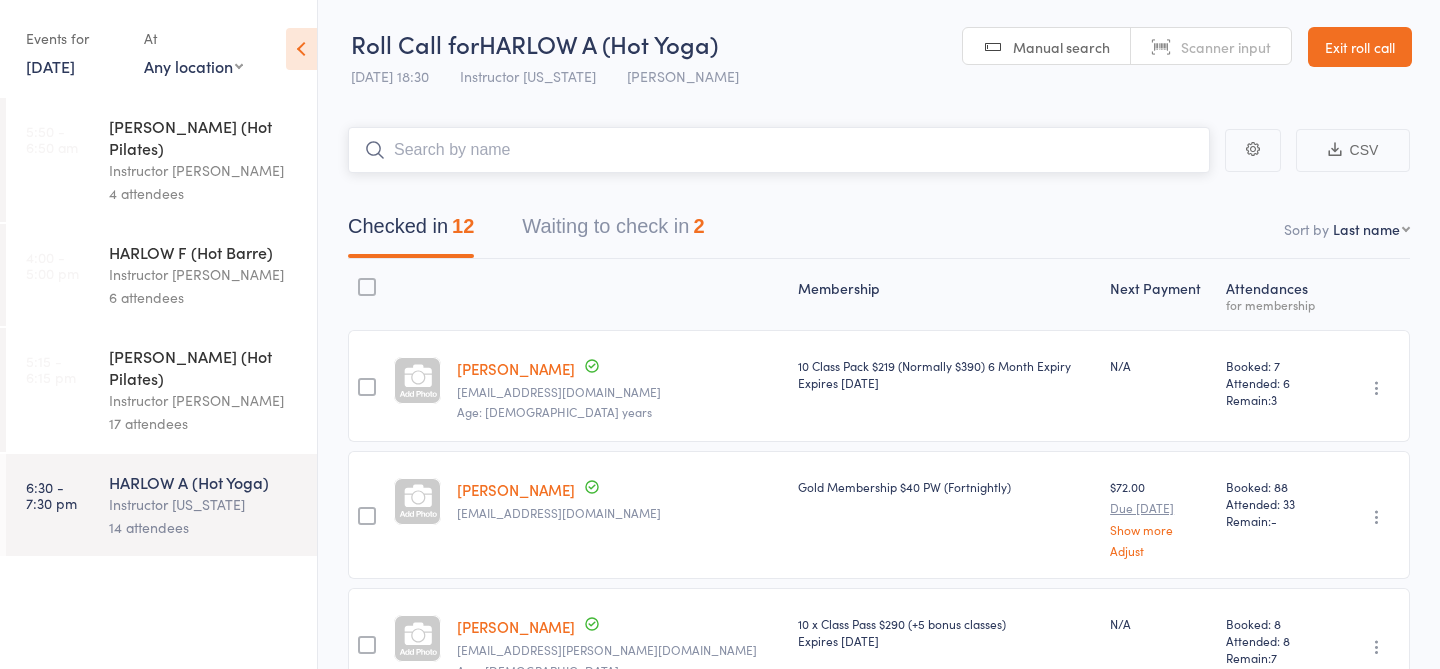 click at bounding box center [779, 150] 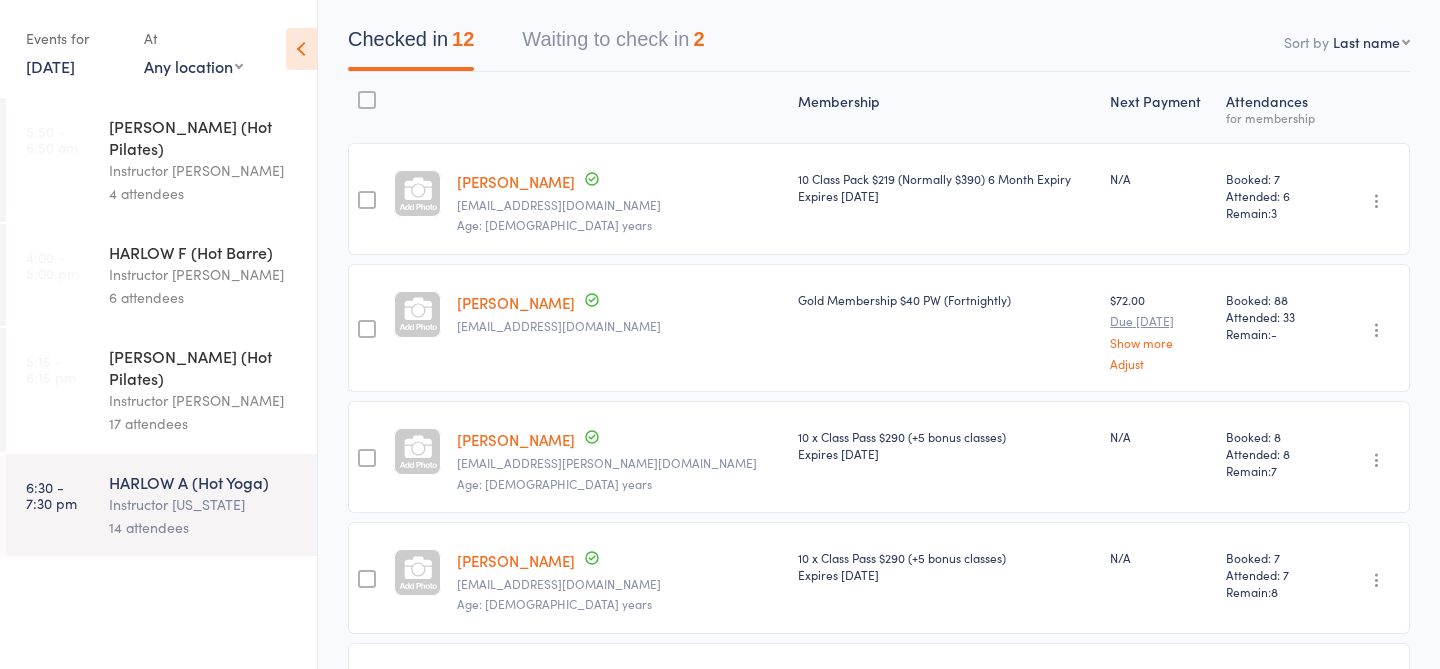 scroll, scrollTop: 196, scrollLeft: 0, axis: vertical 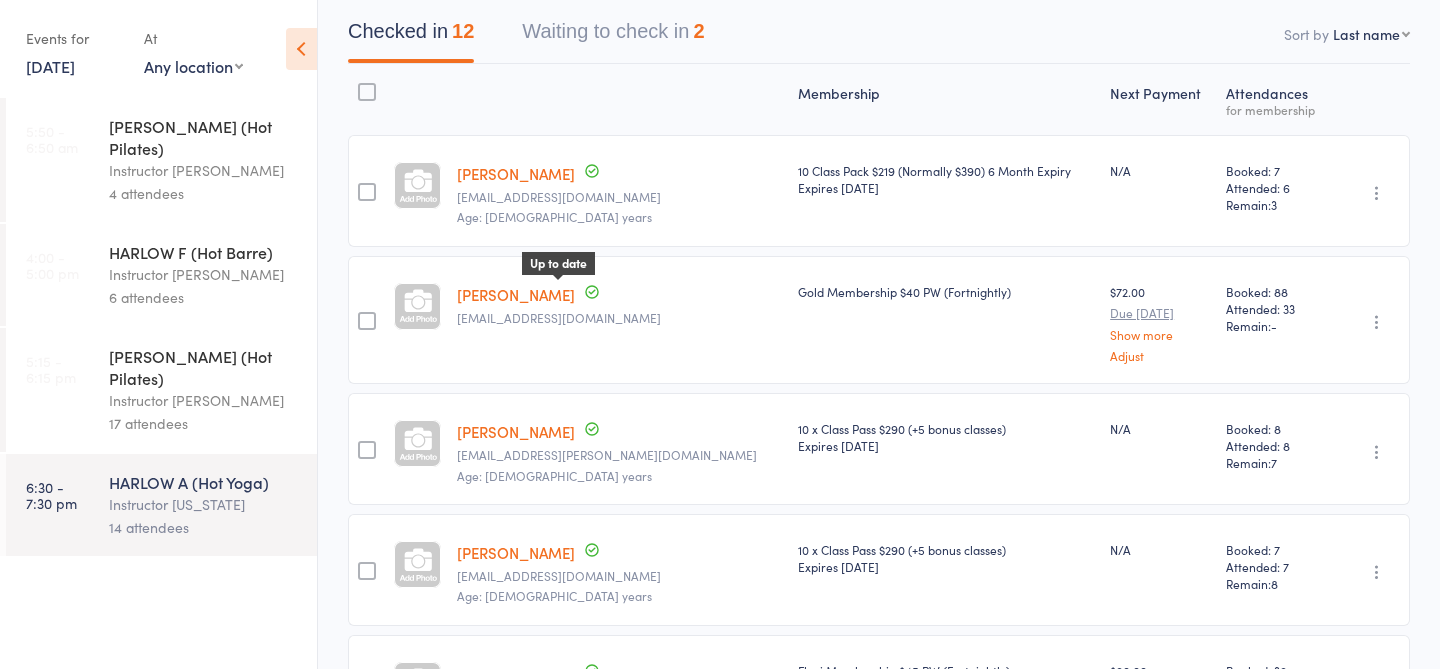 type on "20621" 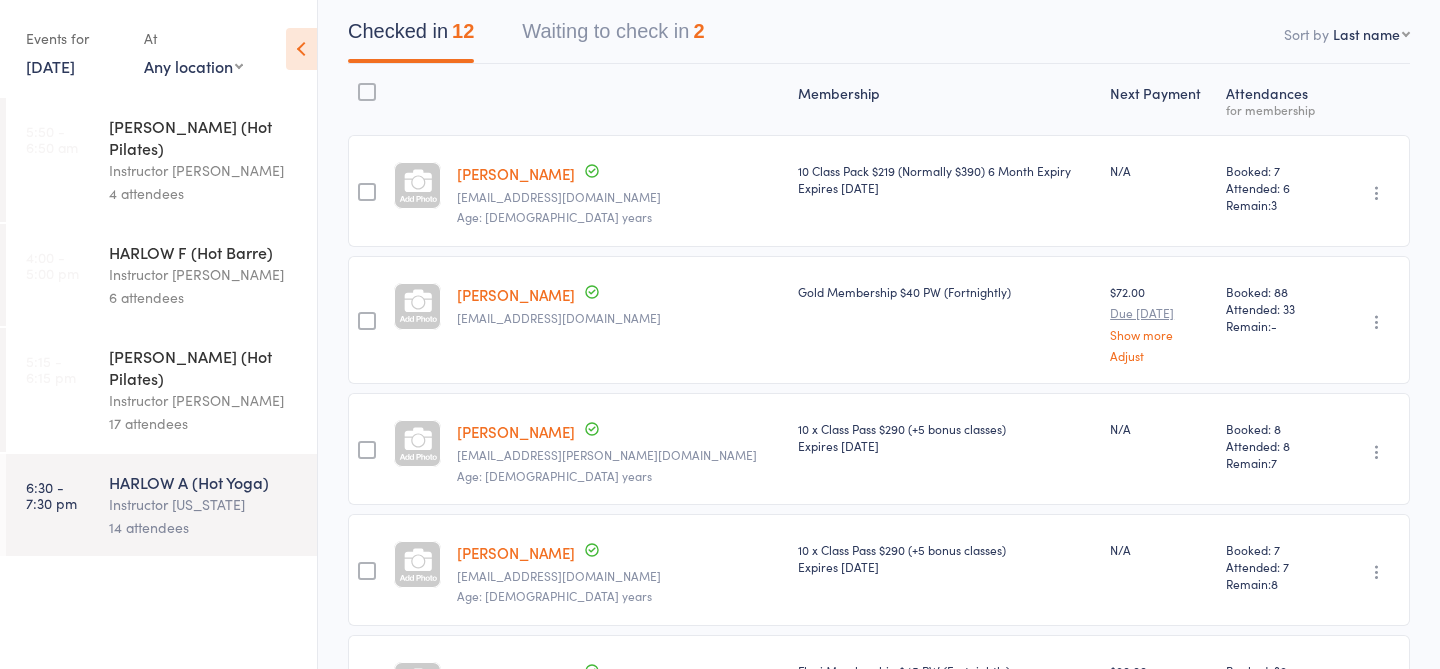 scroll, scrollTop: 142, scrollLeft: 0, axis: vertical 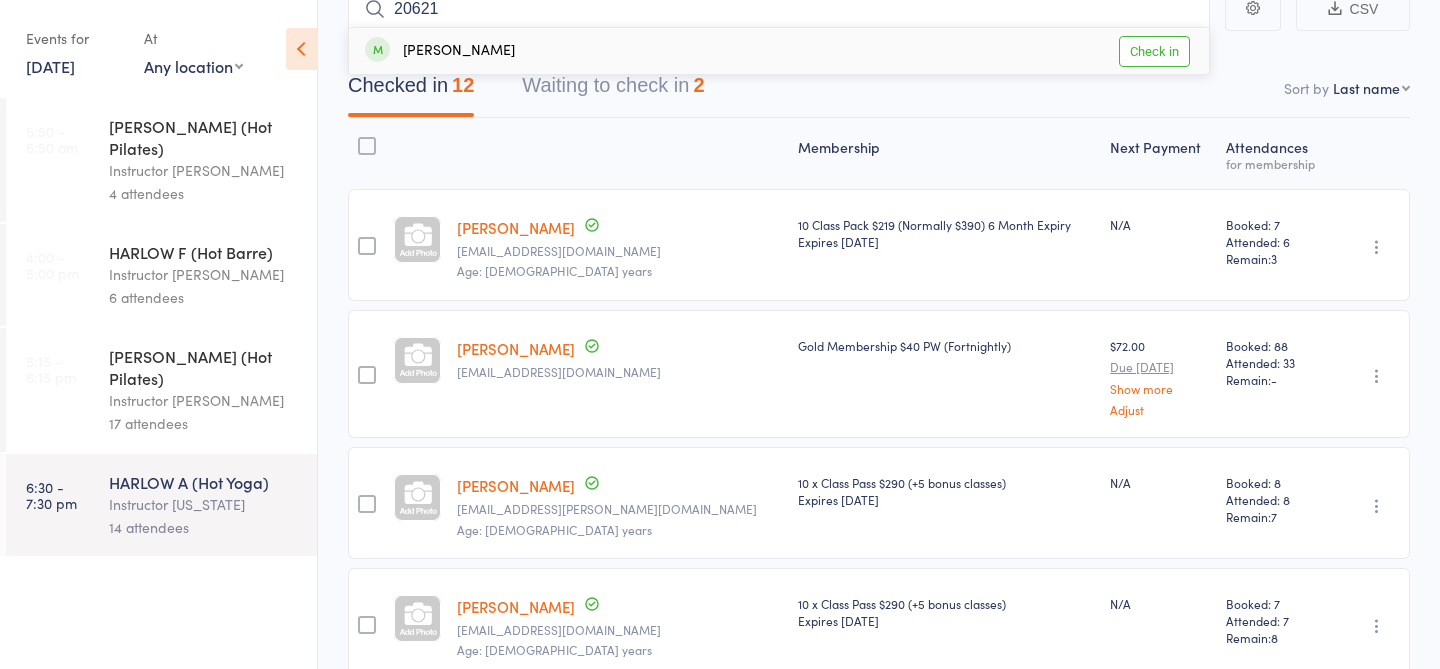 click on "Check in" at bounding box center [1154, 51] 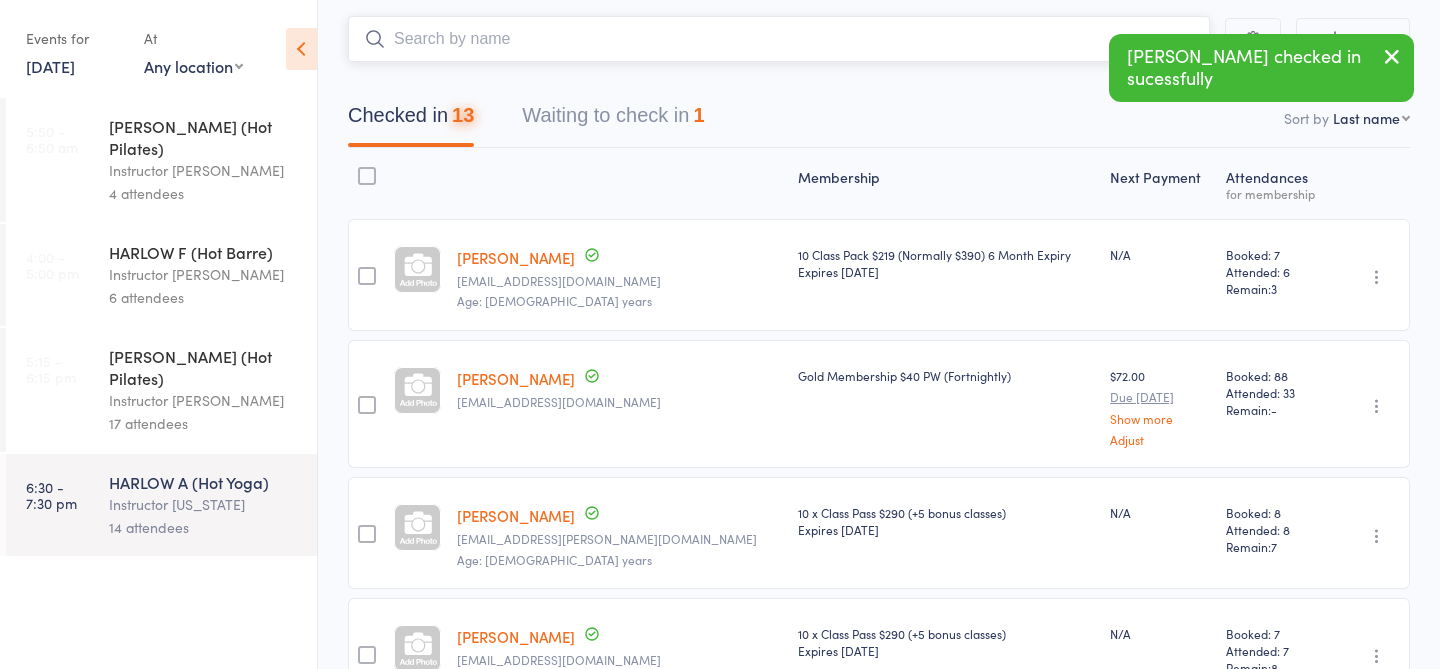 scroll, scrollTop: 103, scrollLeft: 0, axis: vertical 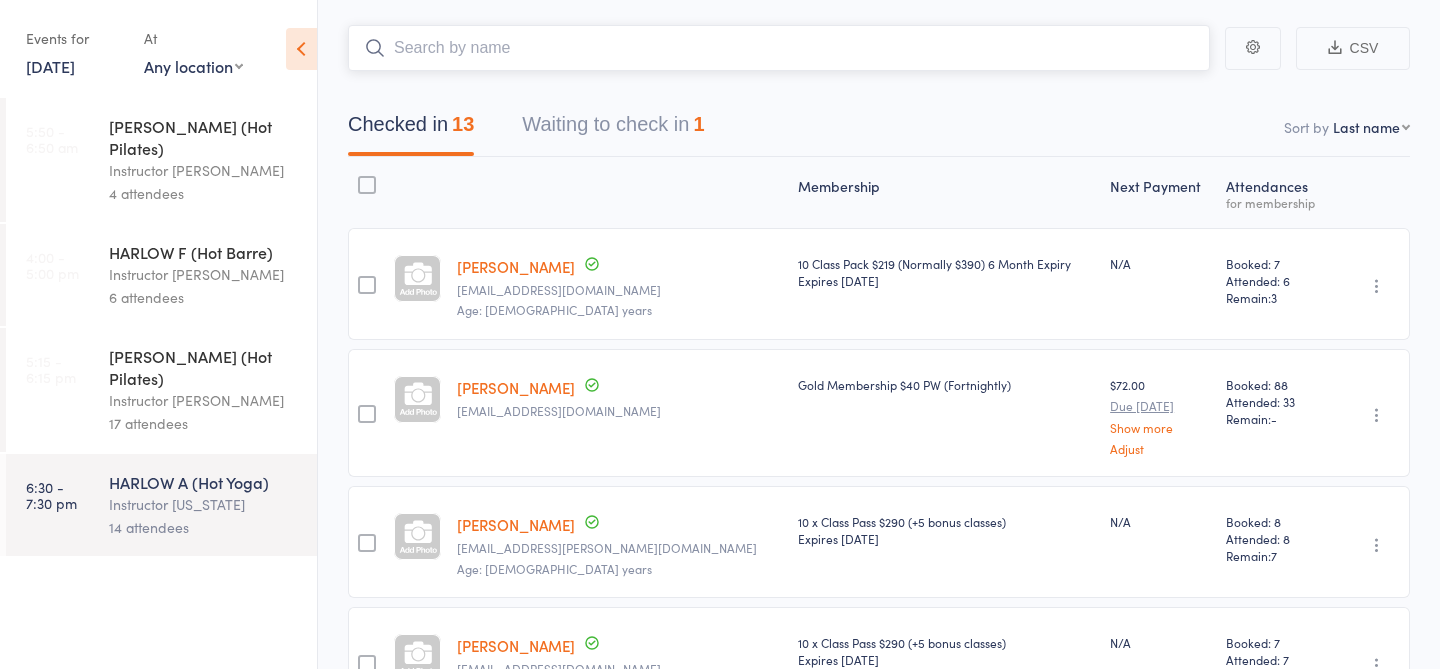 click on "Waiting to check in  1" at bounding box center [613, 129] 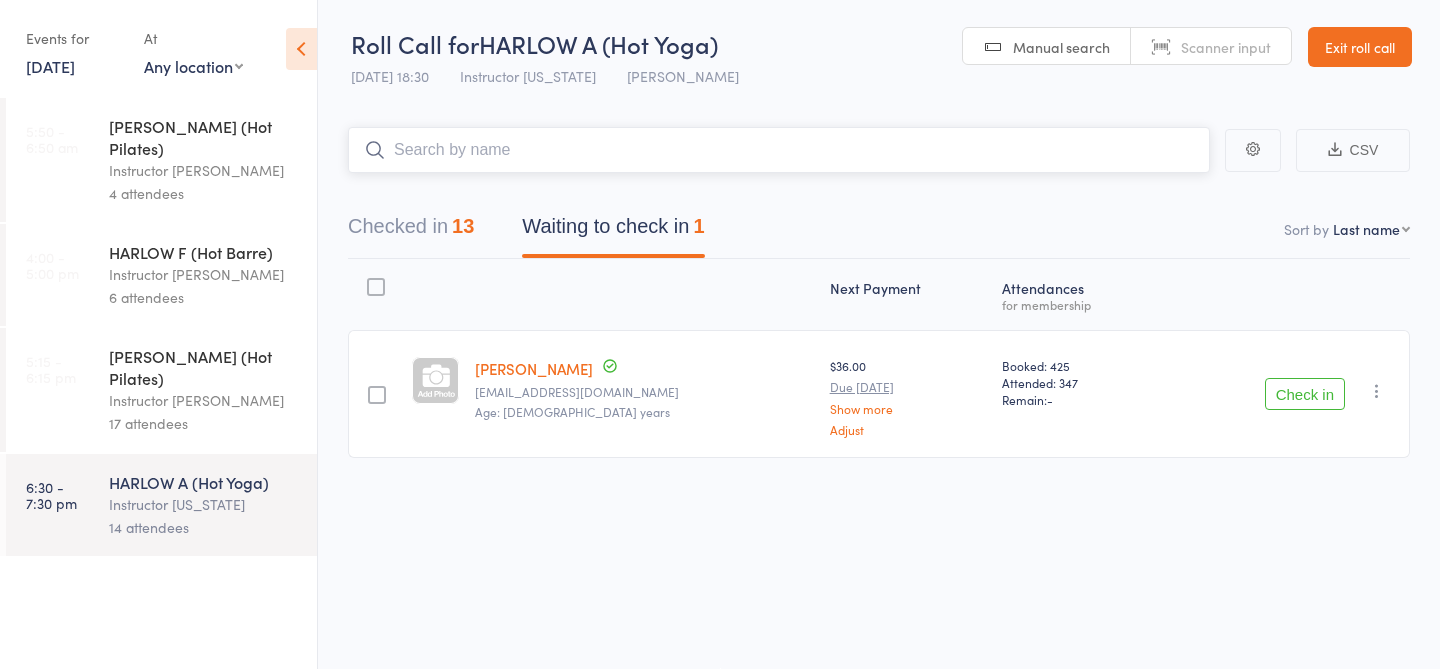 scroll, scrollTop: 1, scrollLeft: 0, axis: vertical 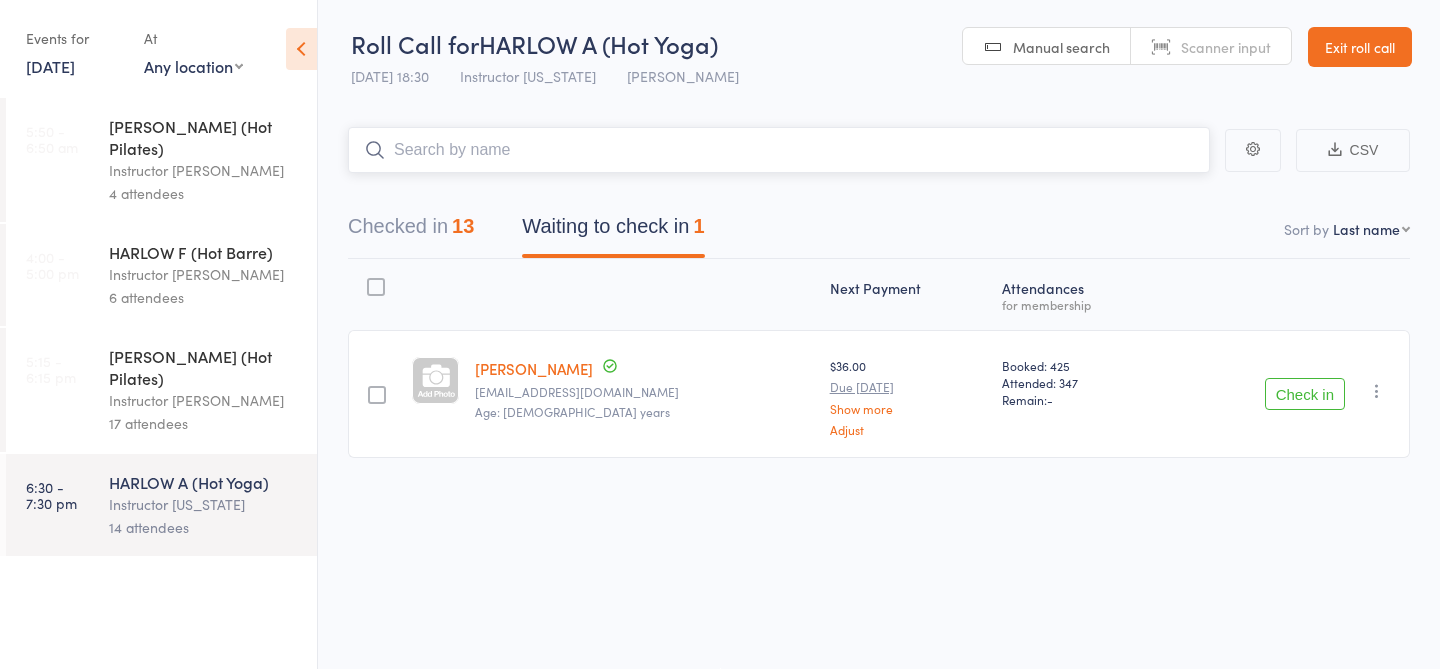 click on "Checked in  13" at bounding box center (411, 231) 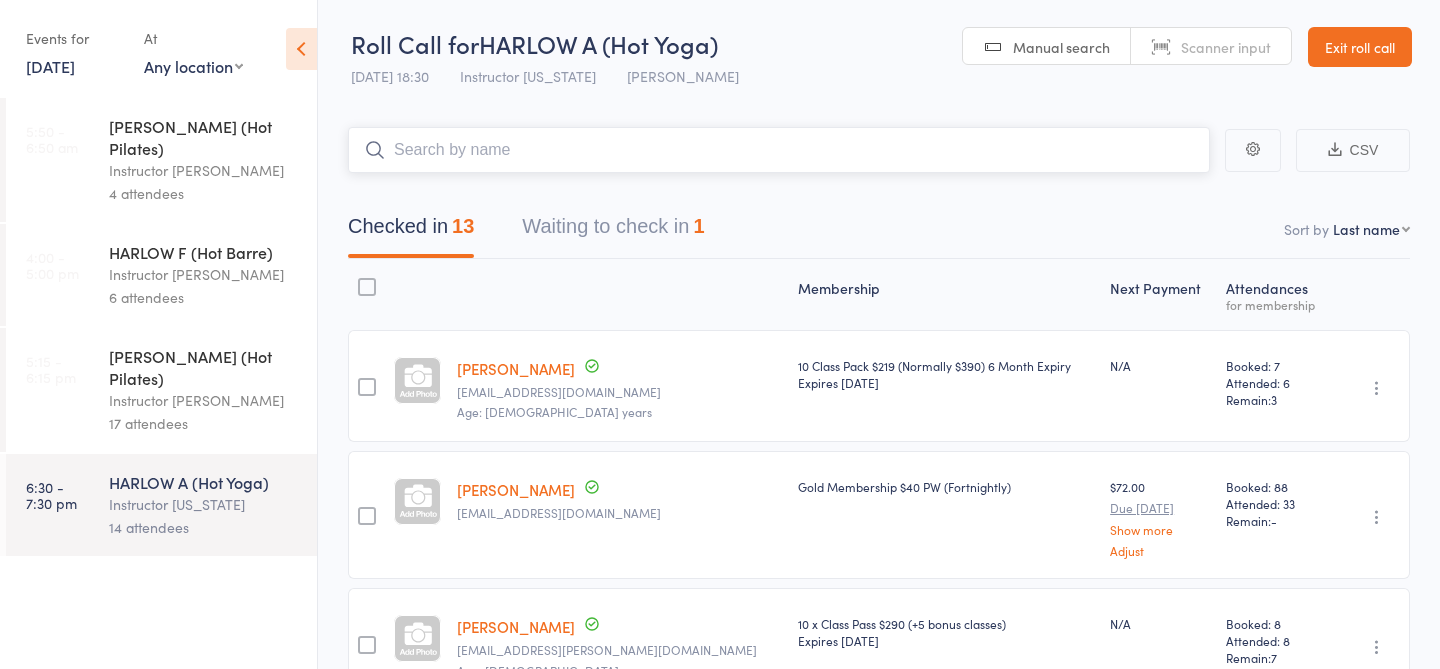 scroll, scrollTop: 103, scrollLeft: 0, axis: vertical 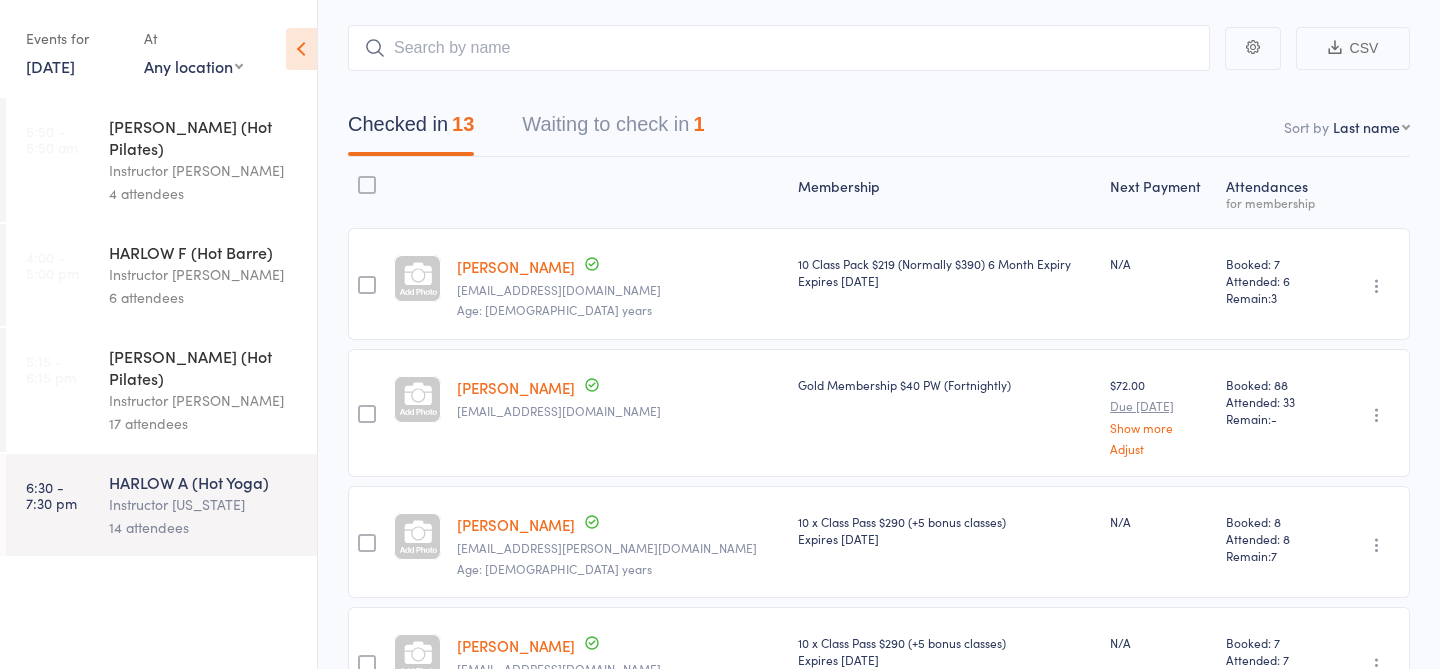 click at bounding box center [619, 192] 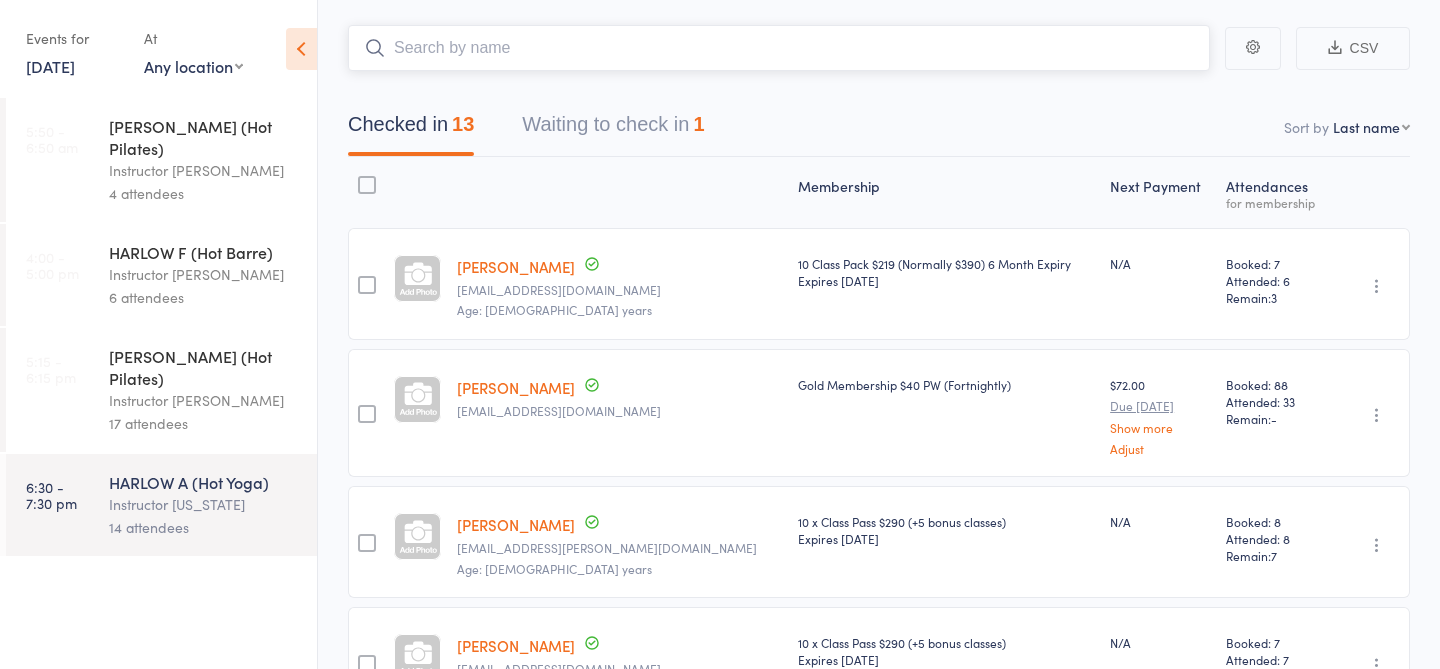 click at bounding box center (779, 48) 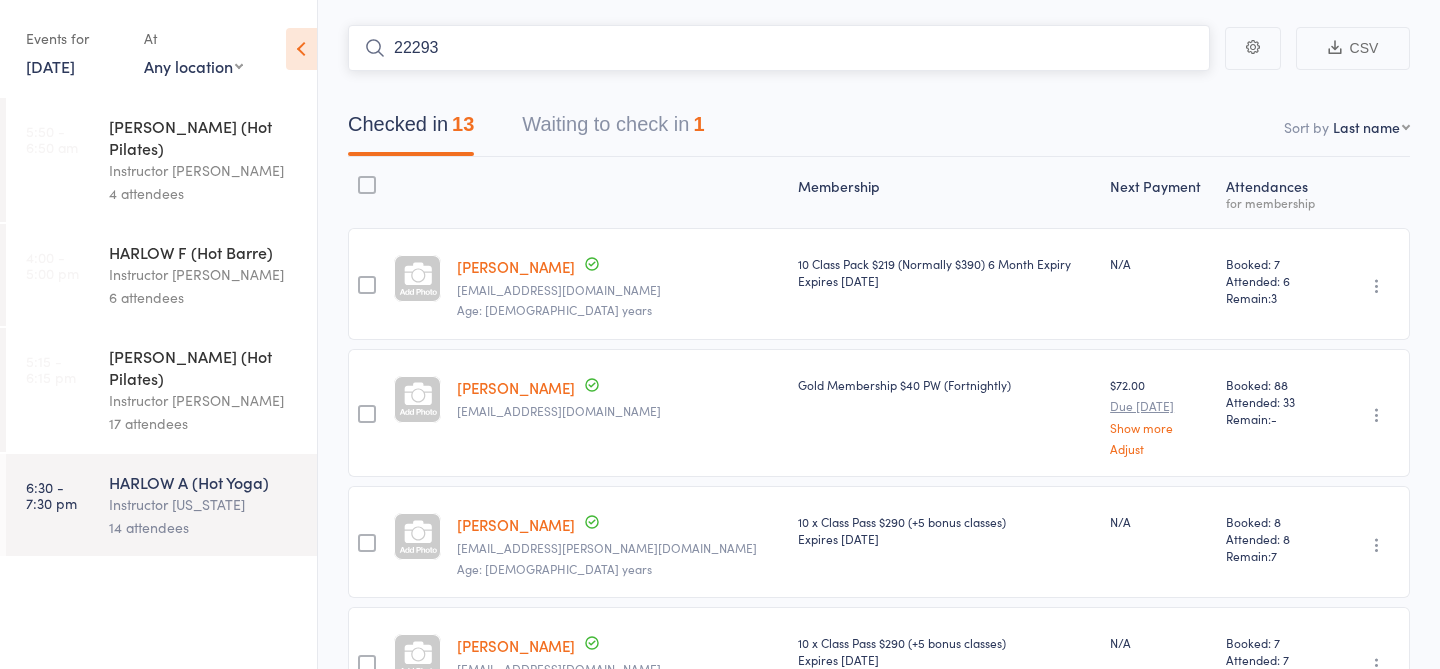 type on "22293" 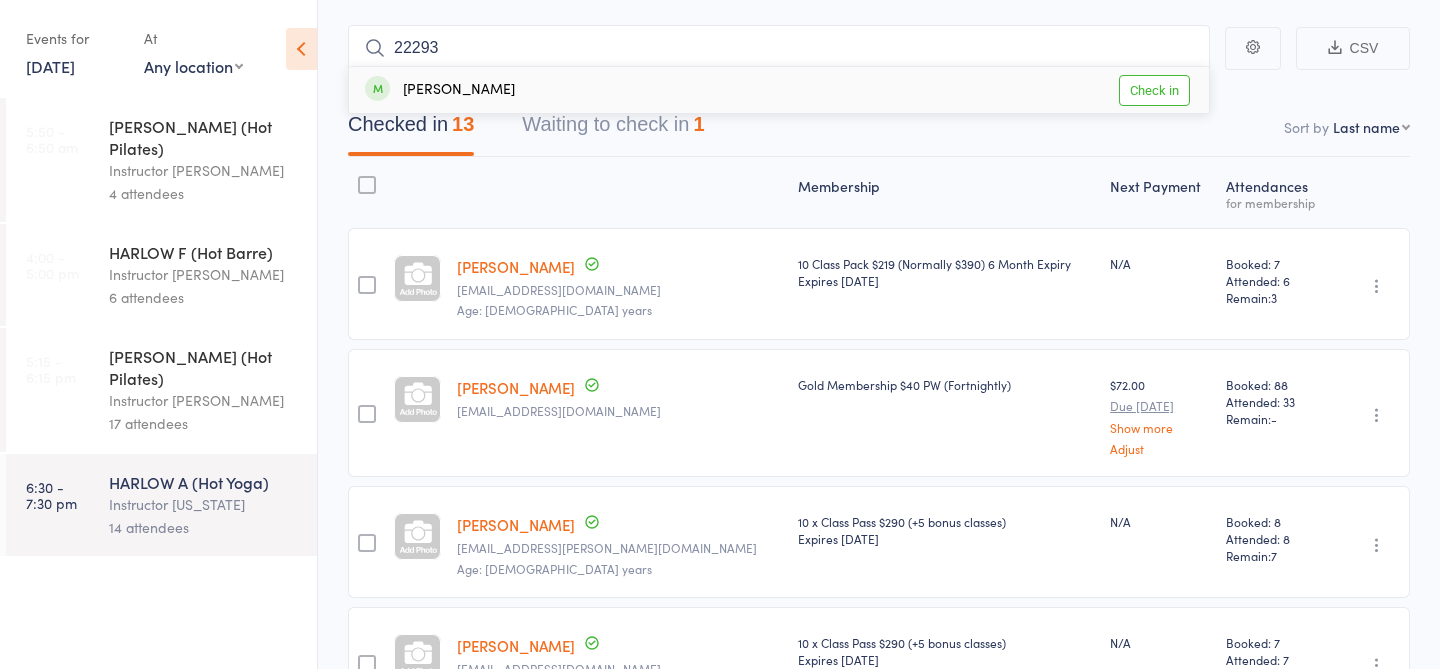 click on "Check in" at bounding box center [1154, 90] 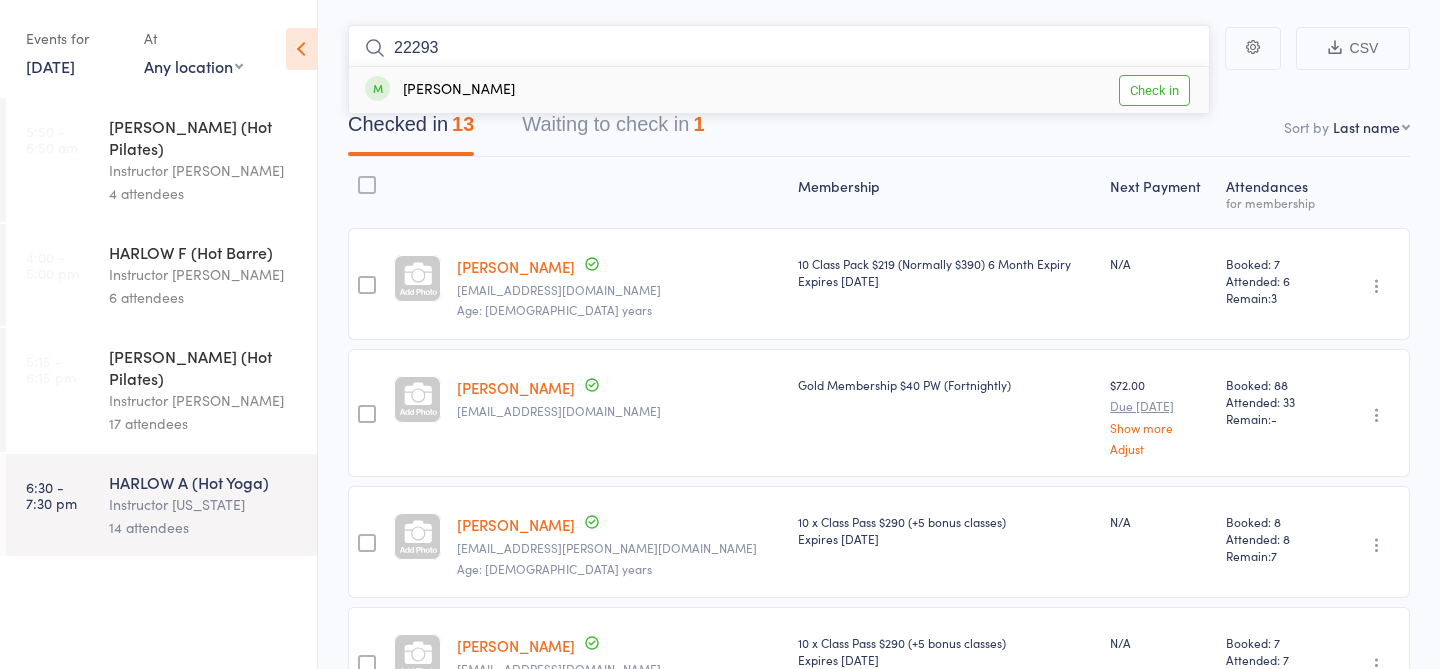 type 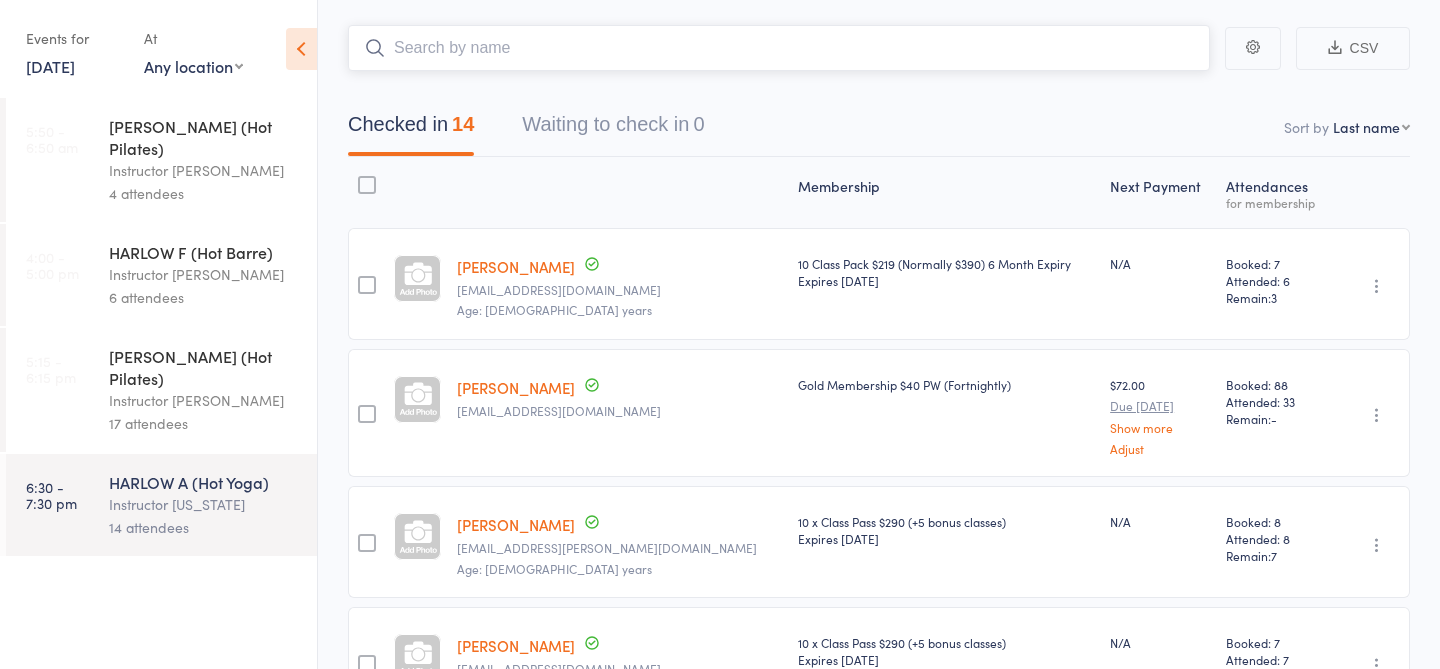 click at bounding box center [779, 48] 